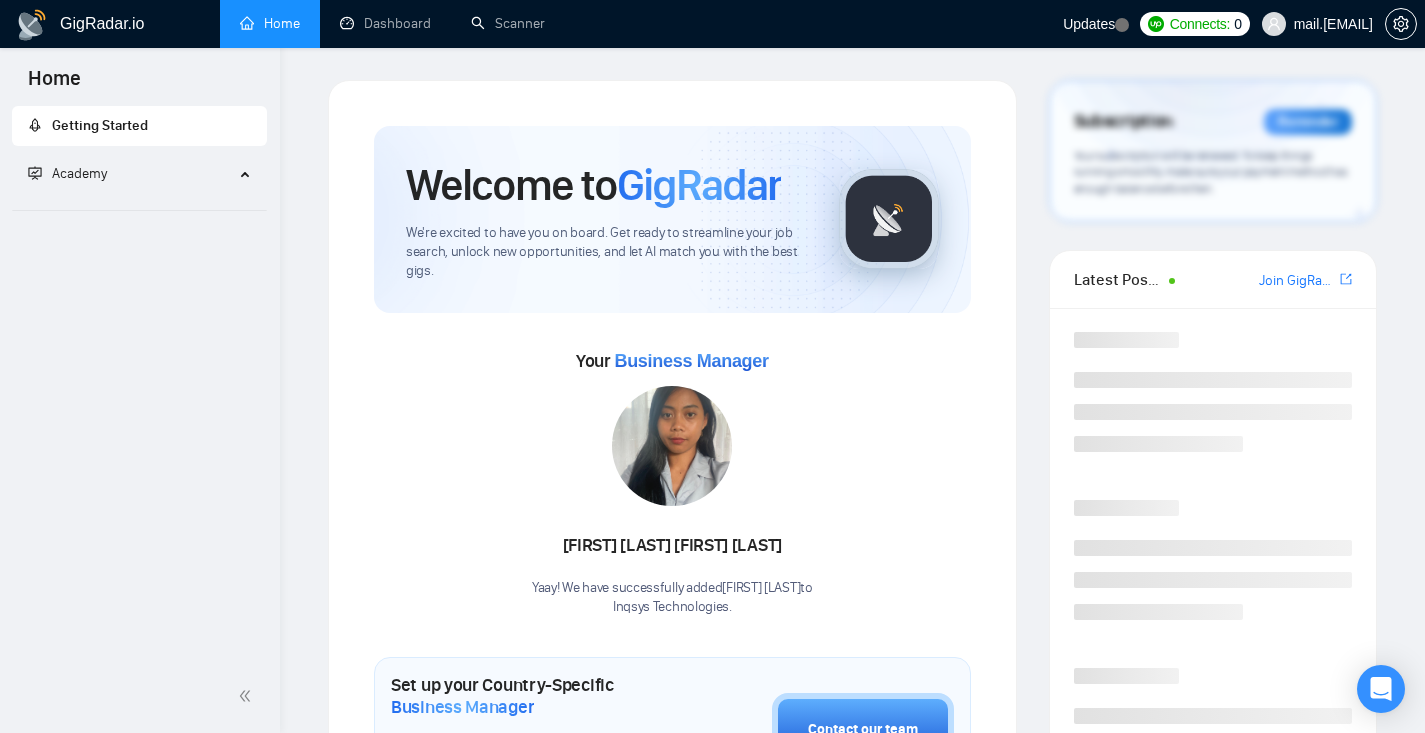 scroll, scrollTop: 0, scrollLeft: 0, axis: both 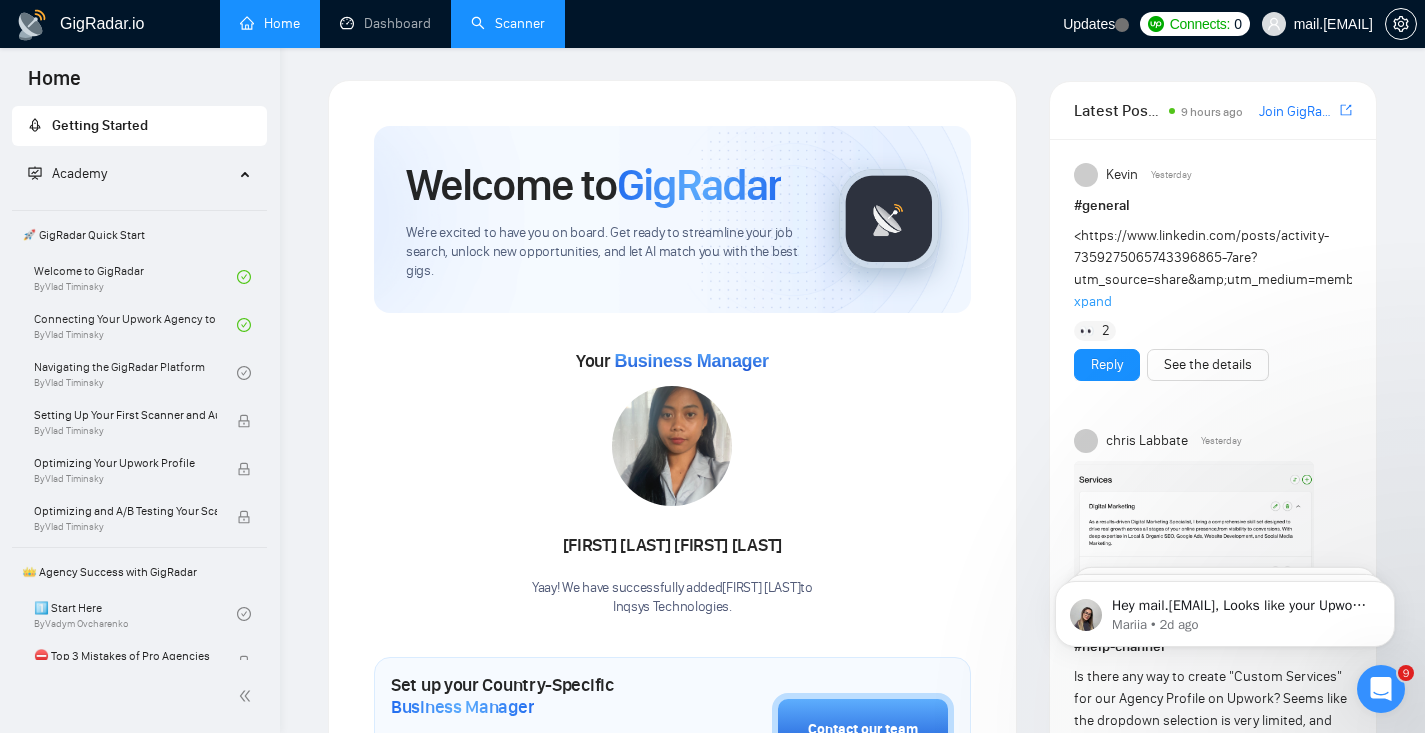 click on "Scanner" at bounding box center (508, 23) 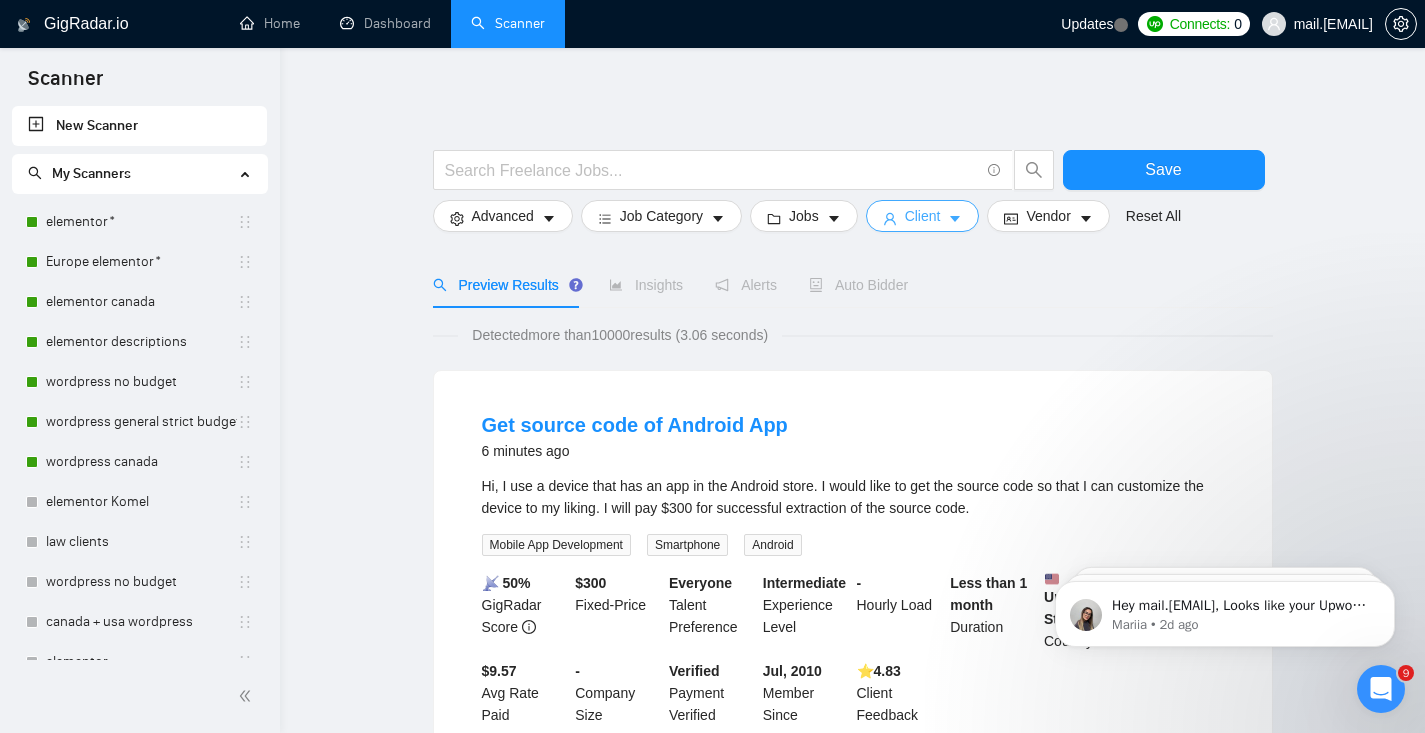 click 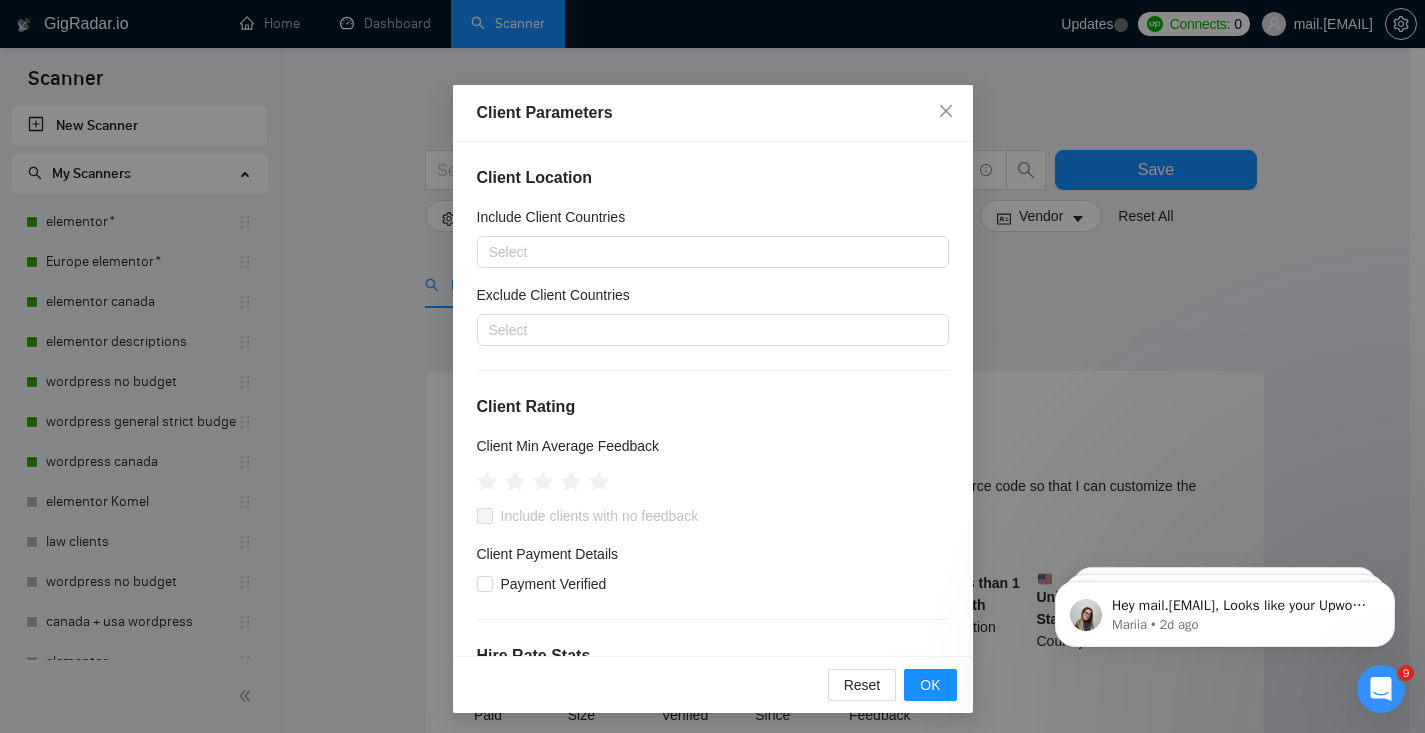 scroll, scrollTop: 694, scrollLeft: 0, axis: vertical 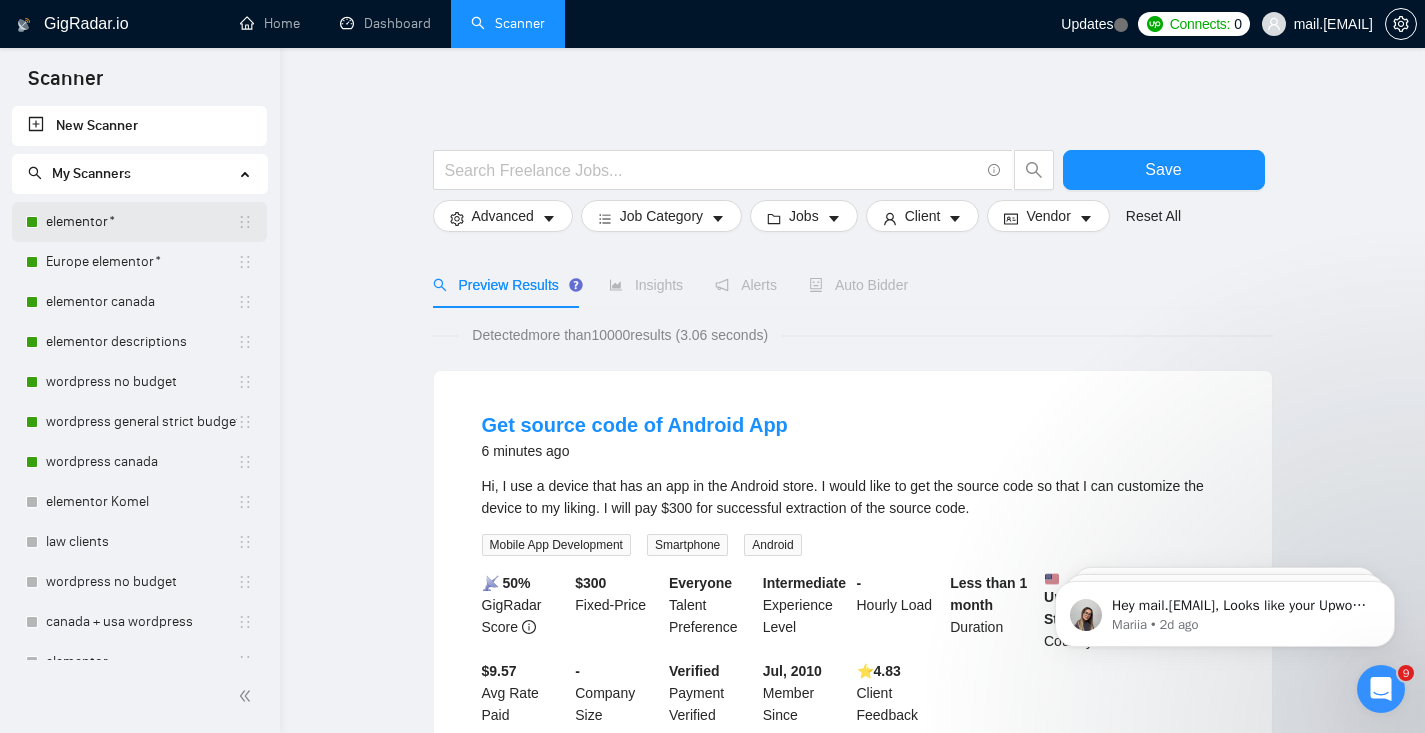 click on "elementor*" at bounding box center [141, 222] 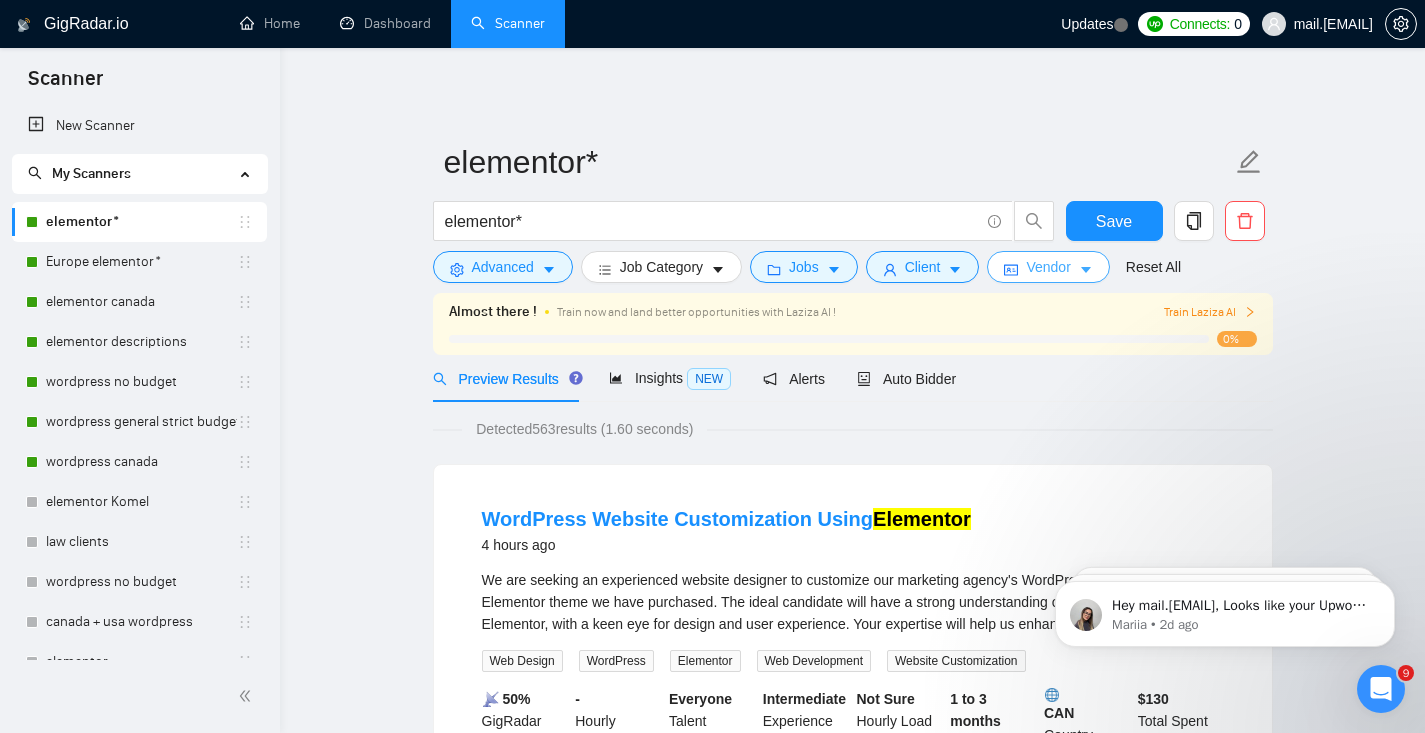 click on "Vendor" at bounding box center [1048, 267] 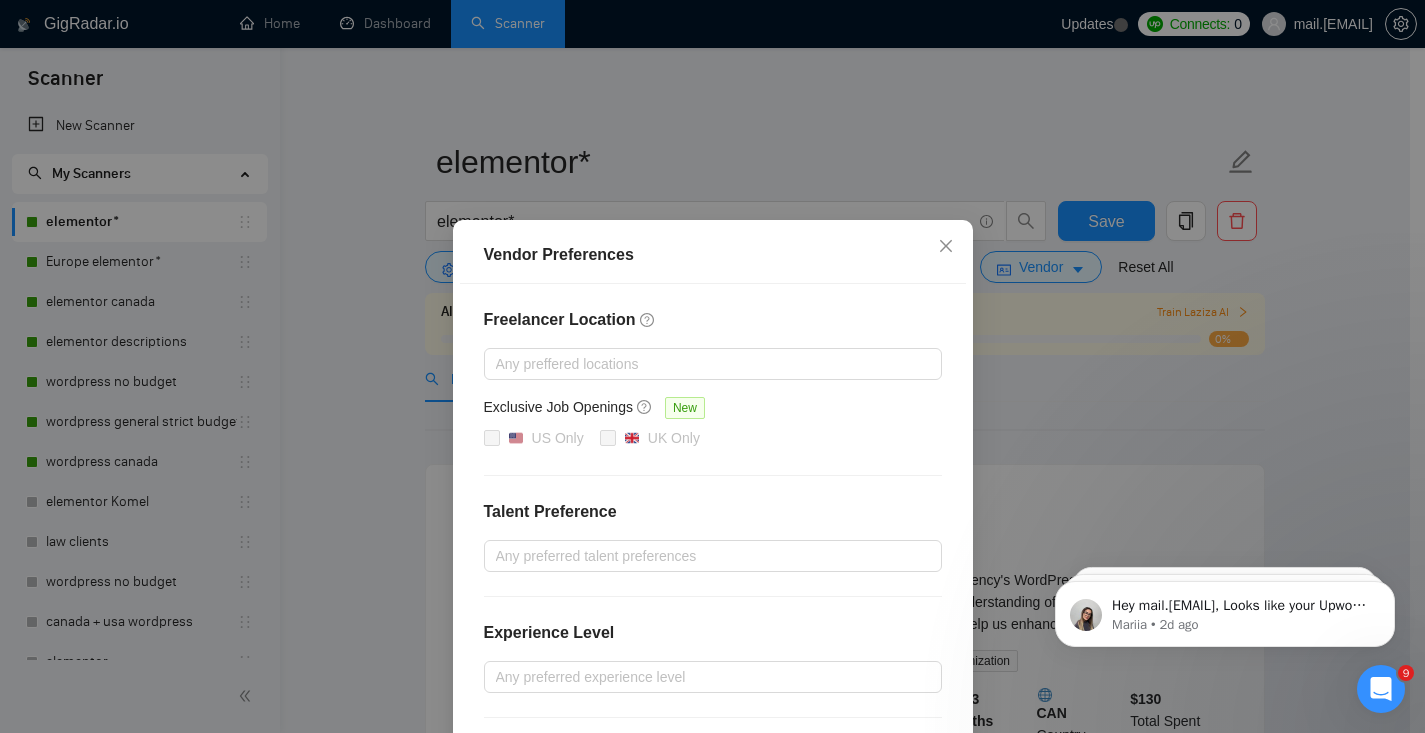 click on "Vendor Preferences Freelancer Location     Any preffered locations Exclusive Job Openings New [COUNTRY] Only [COUNTRY] Only Talent Preference   Any preferred talent preferences Experience Level   Any preferred experience level Freelancer's Spoken Languages New Spanish German French Arabic Russian Italian Chinese Dutch Ukrainian Portuguese   Reset OK" at bounding box center [712, 366] 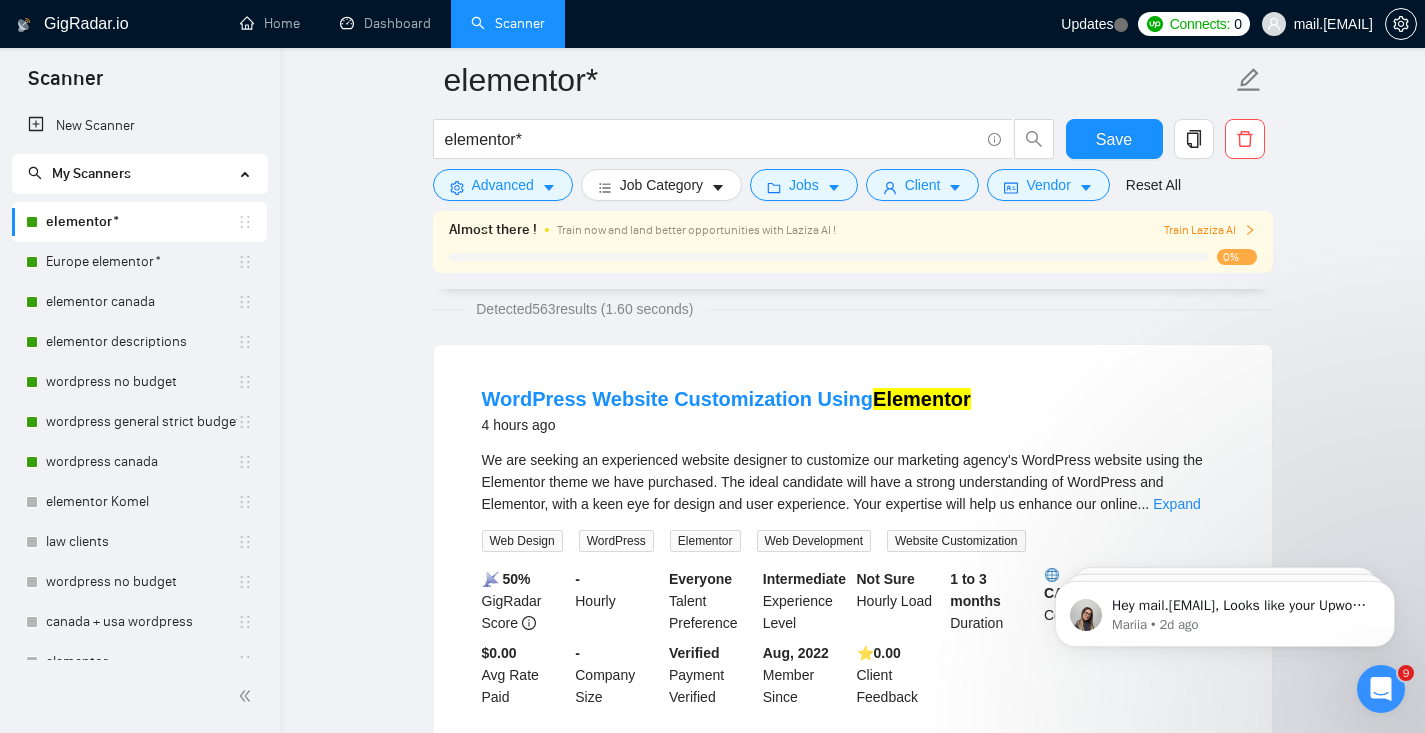 scroll, scrollTop: 0, scrollLeft: 0, axis: both 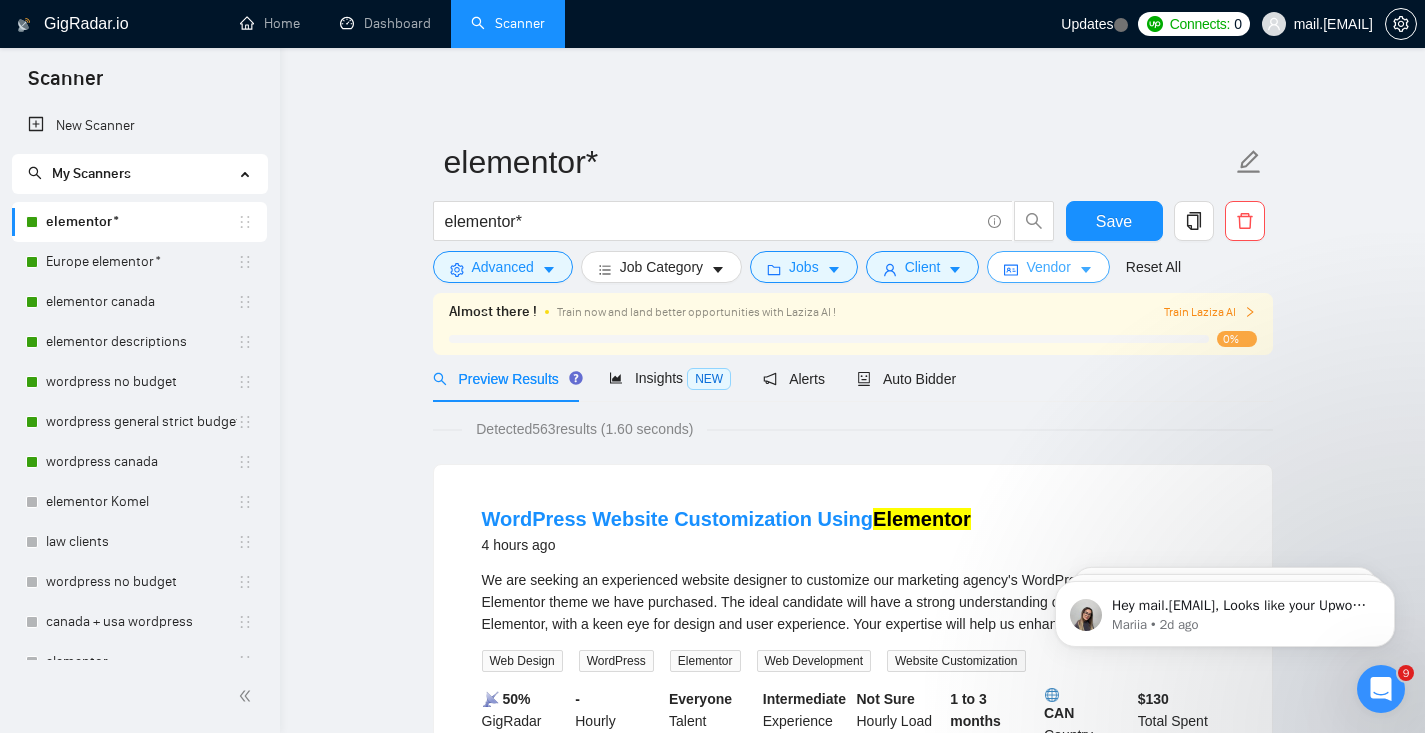 click on "Vendor" at bounding box center (1048, 267) 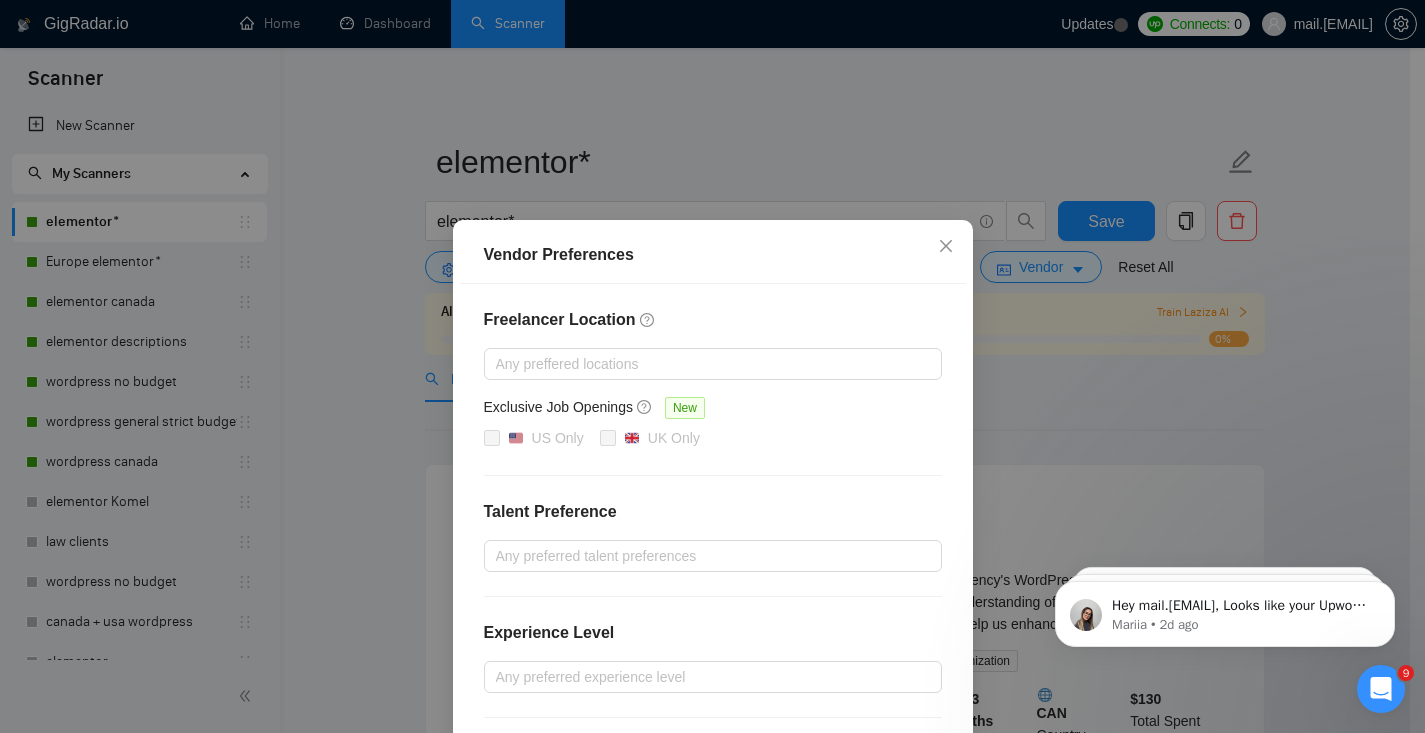 scroll, scrollTop: 221, scrollLeft: 0, axis: vertical 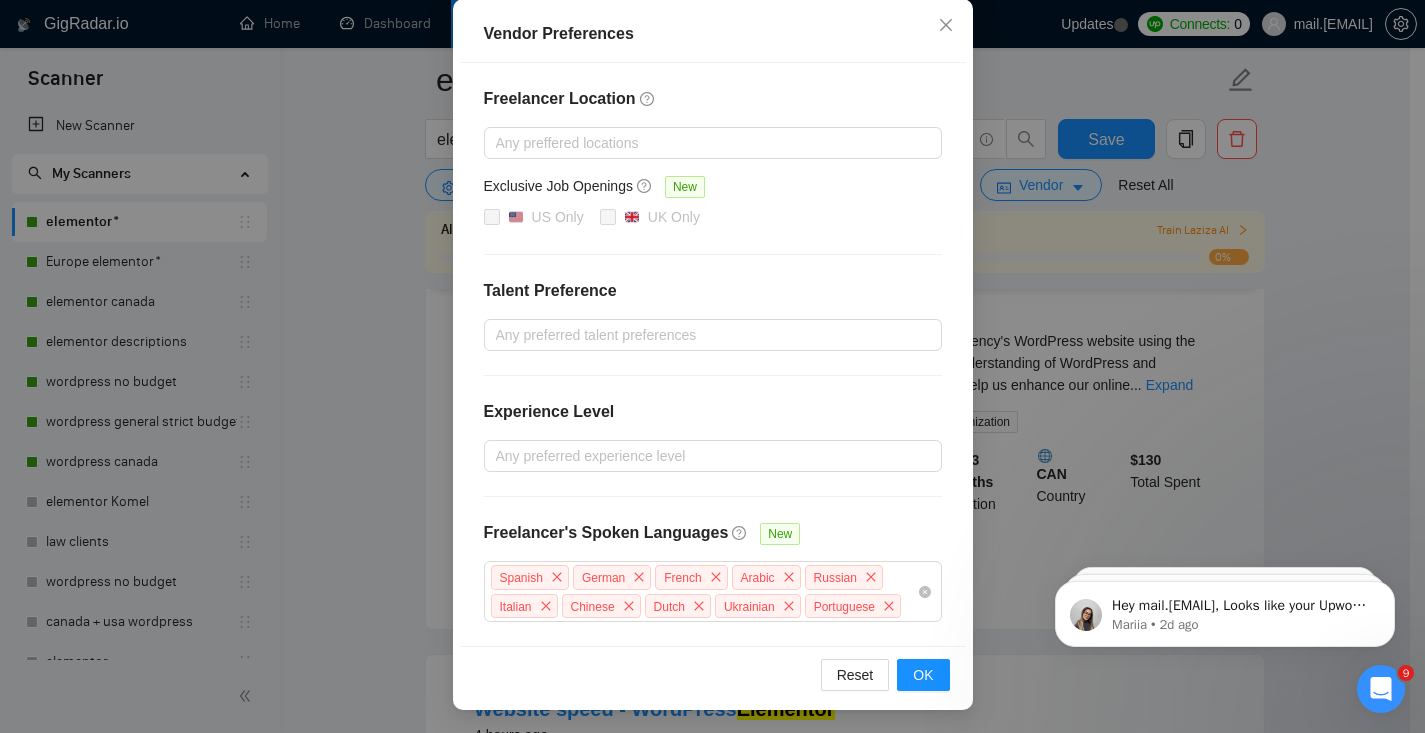 click on "Vendor Preferences Freelancer Location     Any preffered locations Exclusive Job Openings New [COUNTRY] Only [COUNTRY] Only Talent Preference   Any preferred talent preferences Experience Level   Any preferred experience level Freelancer's Spoken Languages New Spanish German French Arabic Russian Italian Chinese Dutch Ukrainian Portuguese   Reset OK" at bounding box center (712, 366) 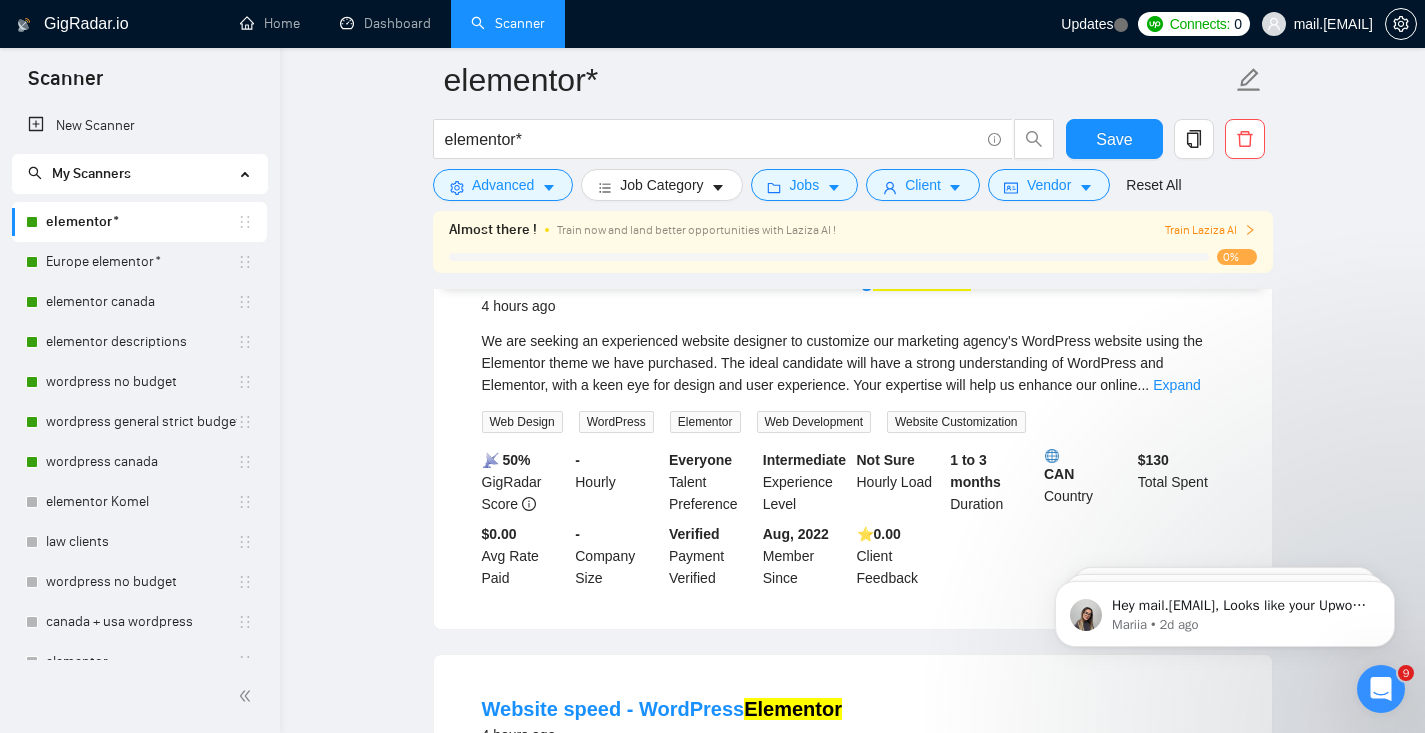 scroll, scrollTop: 0, scrollLeft: 0, axis: both 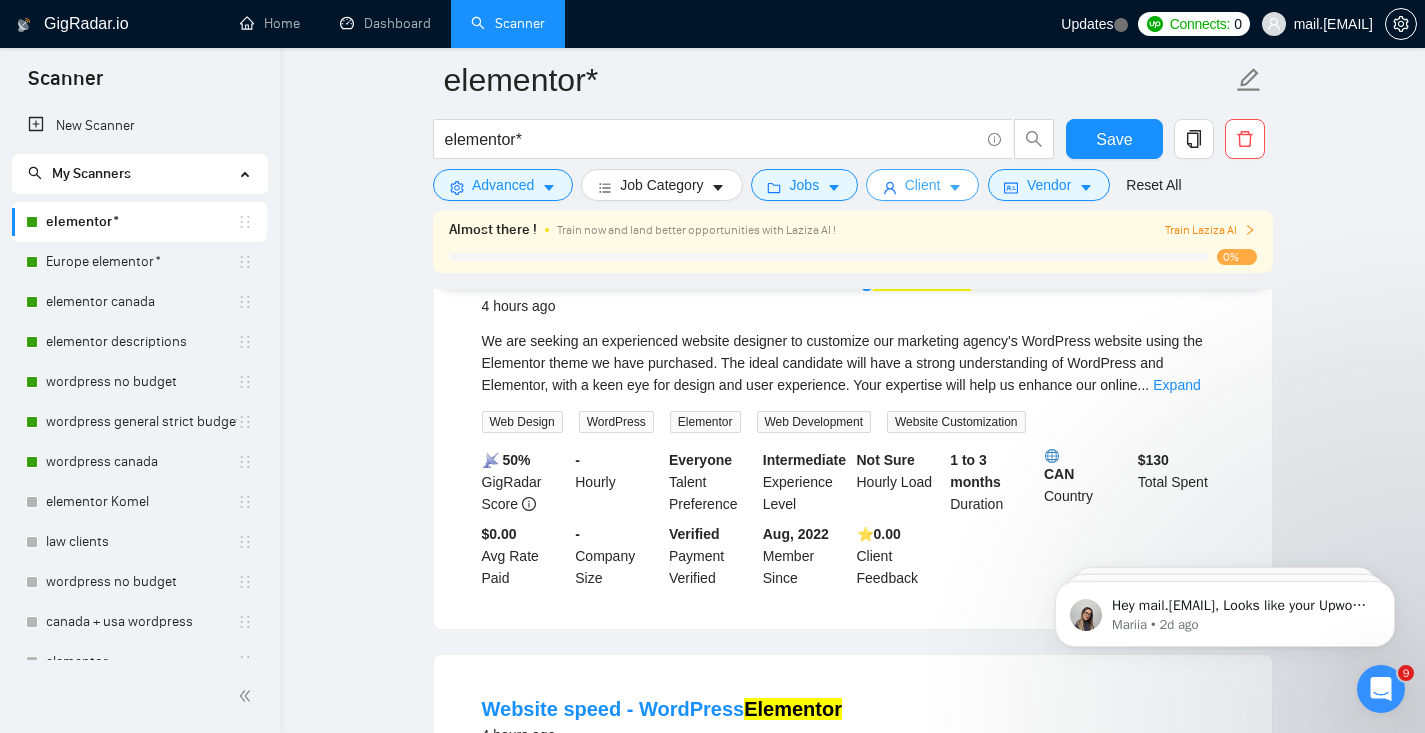 click on "Client" at bounding box center [923, 185] 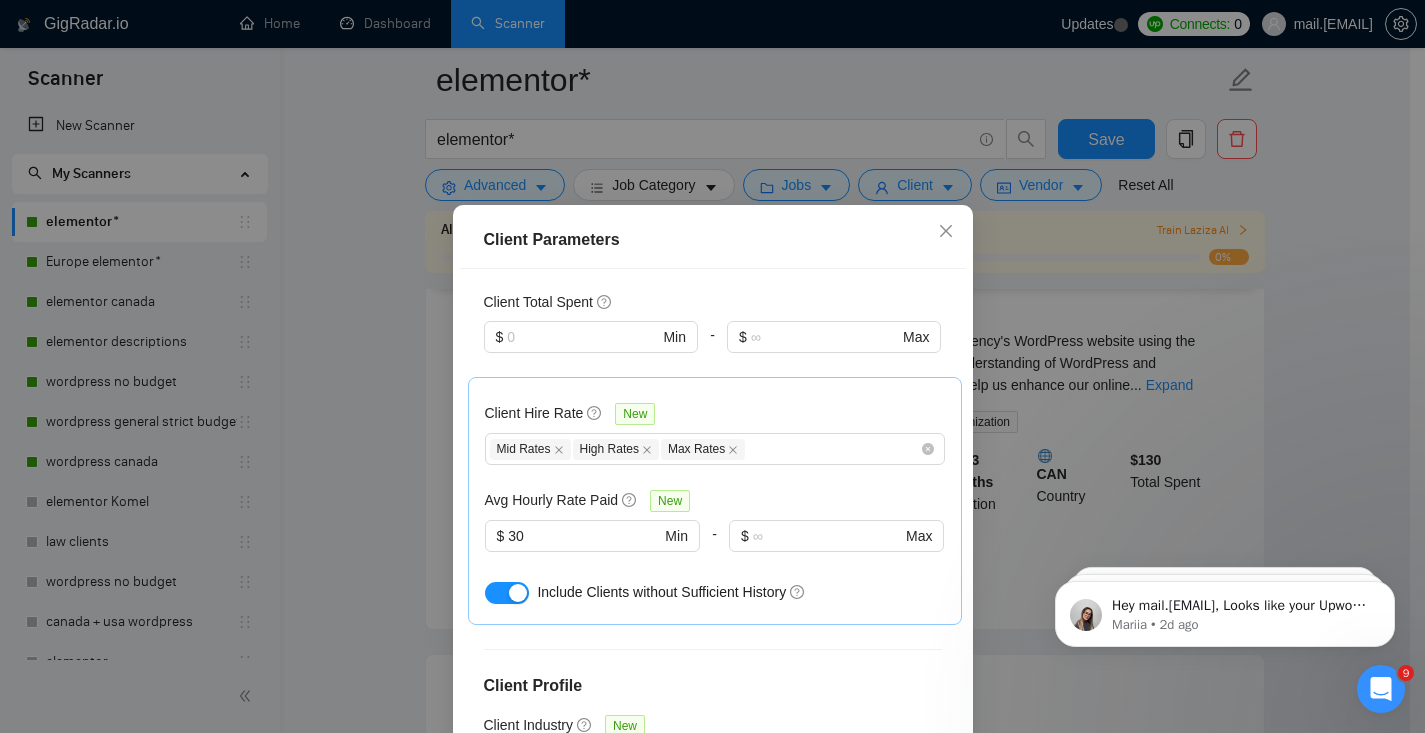 scroll, scrollTop: 735, scrollLeft: 0, axis: vertical 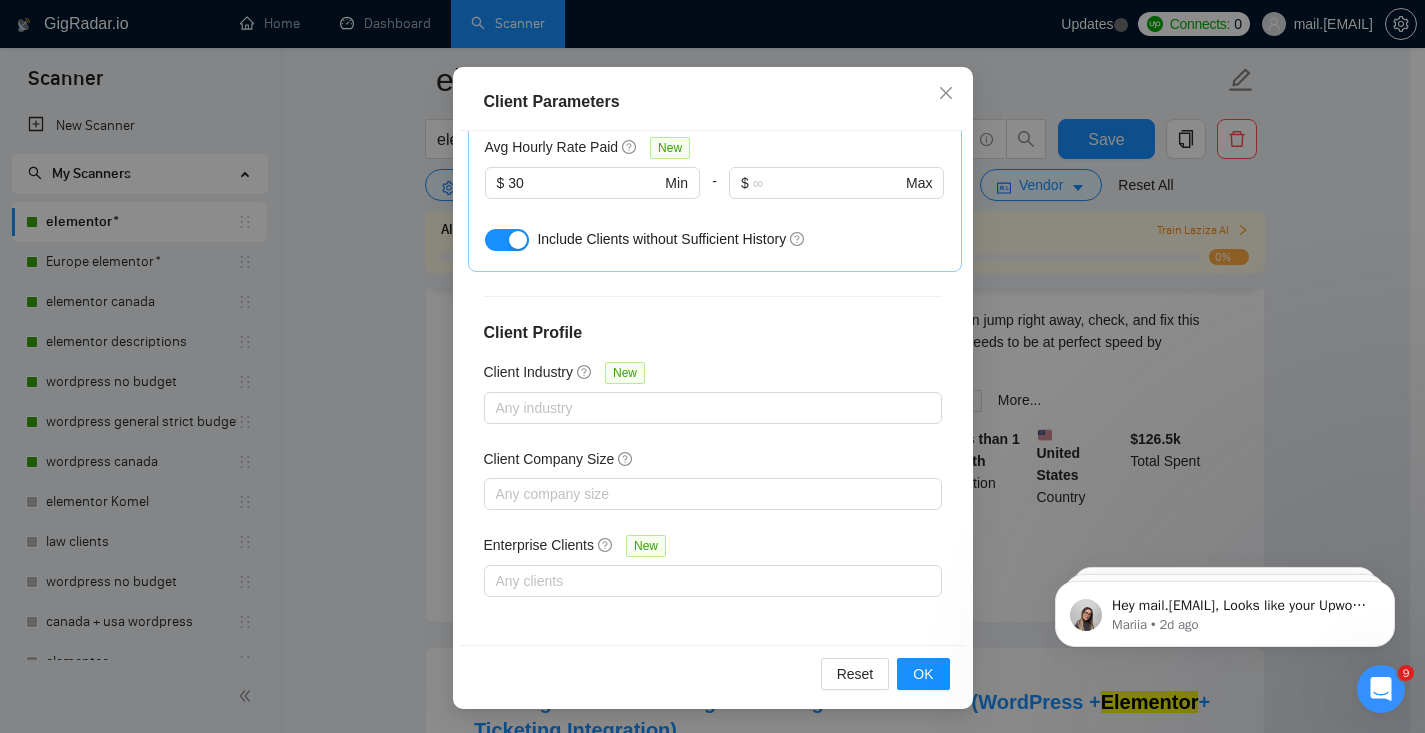 click on "Client Parameters Client Location Include Client Countries [COUNTRY] [COUNTRY] [COUNTRY]
Exclude Client Countries Asia Africa   Client Rating Client Min Average Feedback Include clients with no feedback Client Payment Details Payment Verified Hire Rate Stats   Client Total Spent $ Min - $ Max Client Hire Rate New Mid Rates High Rates Max Rates     Avg Hourly Rate Paid New $ 30 Min - $ Max Include Clients without Sufficient History Client Profile Client Industry New   Any industry Client Company Size   Any company size Enterprise Clients New   Any clients Reset OK" at bounding box center (712, 366) 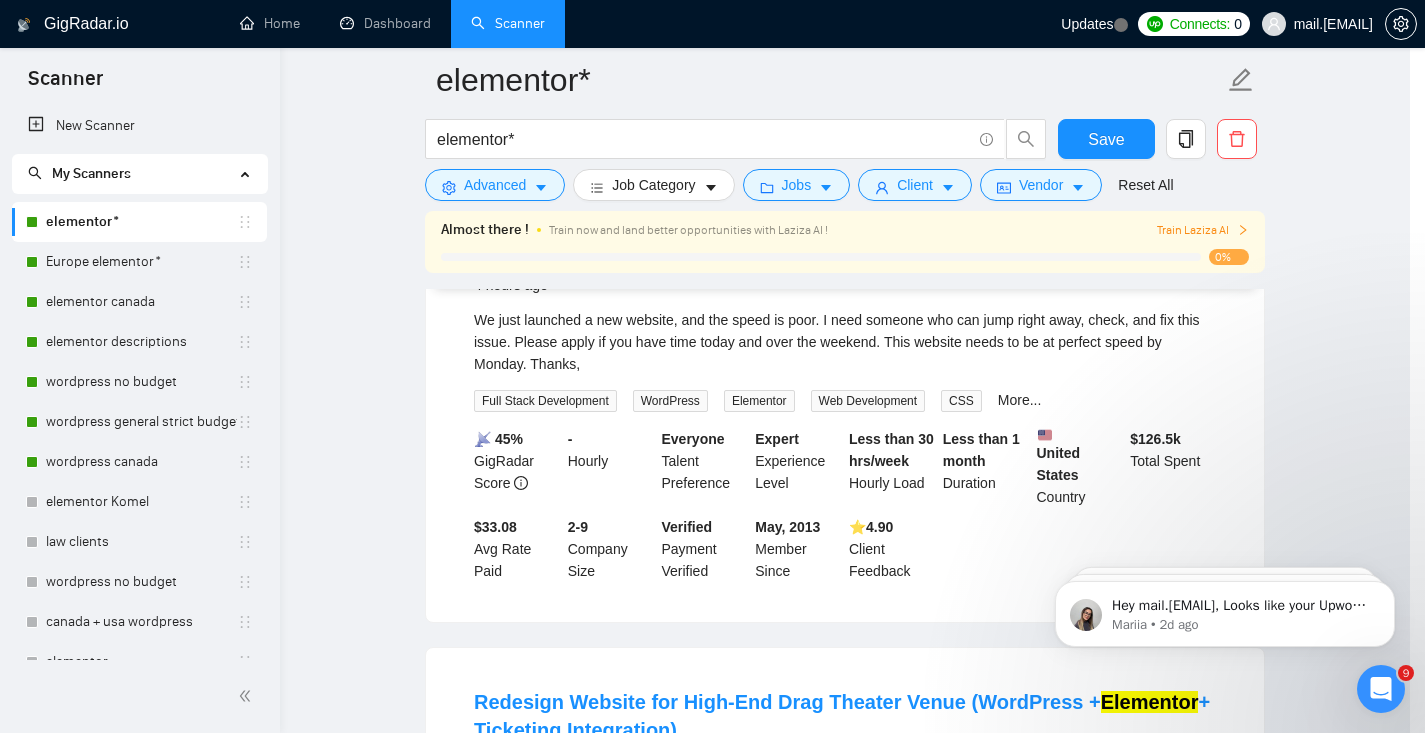 scroll, scrollTop: 0, scrollLeft: 0, axis: both 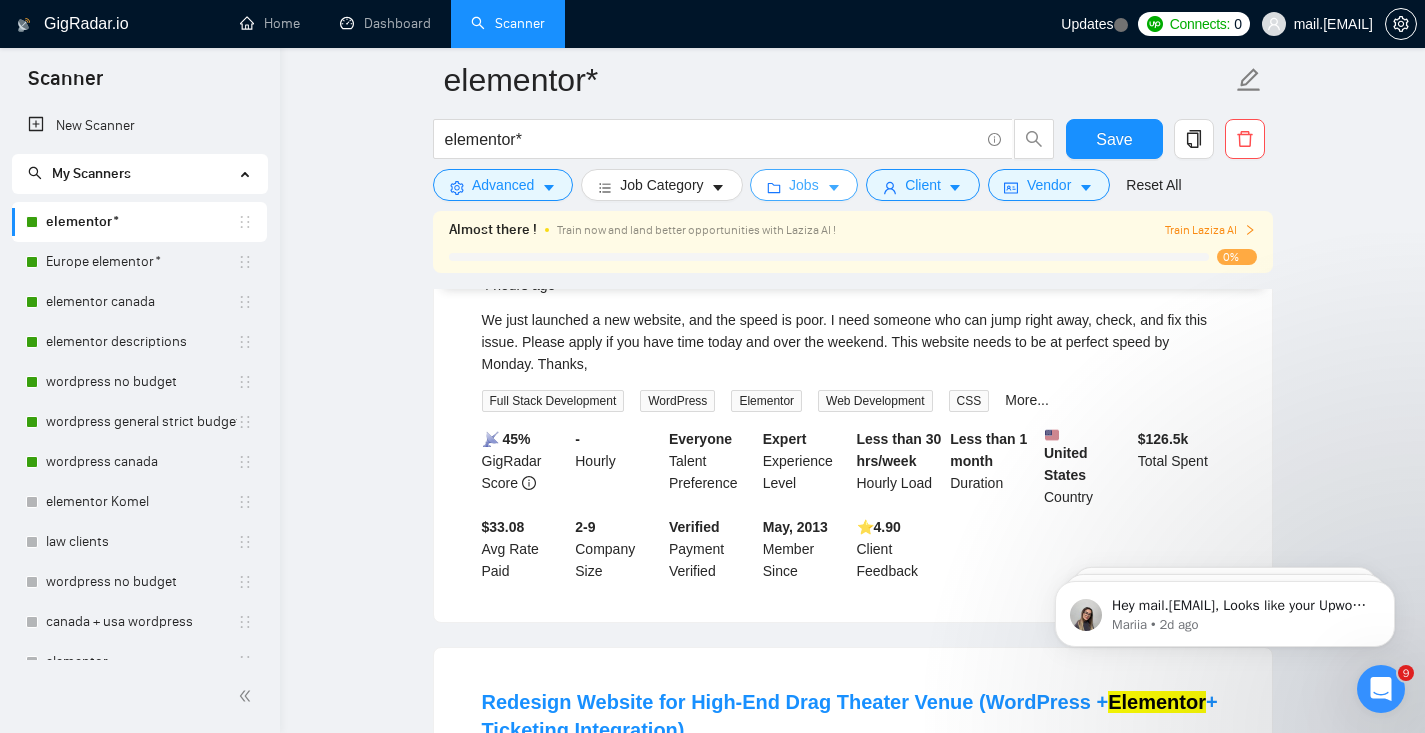 click on "Jobs" at bounding box center [804, 185] 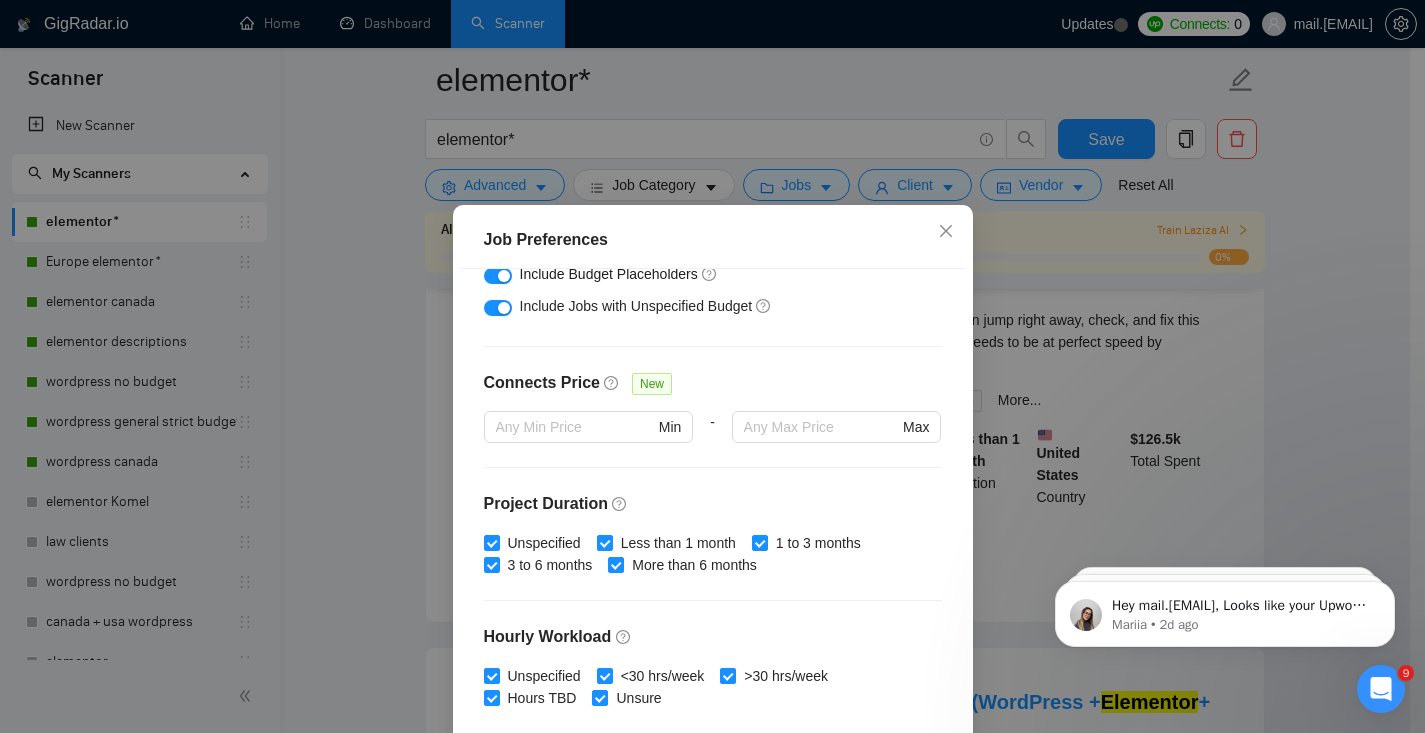 scroll, scrollTop: 606, scrollLeft: 0, axis: vertical 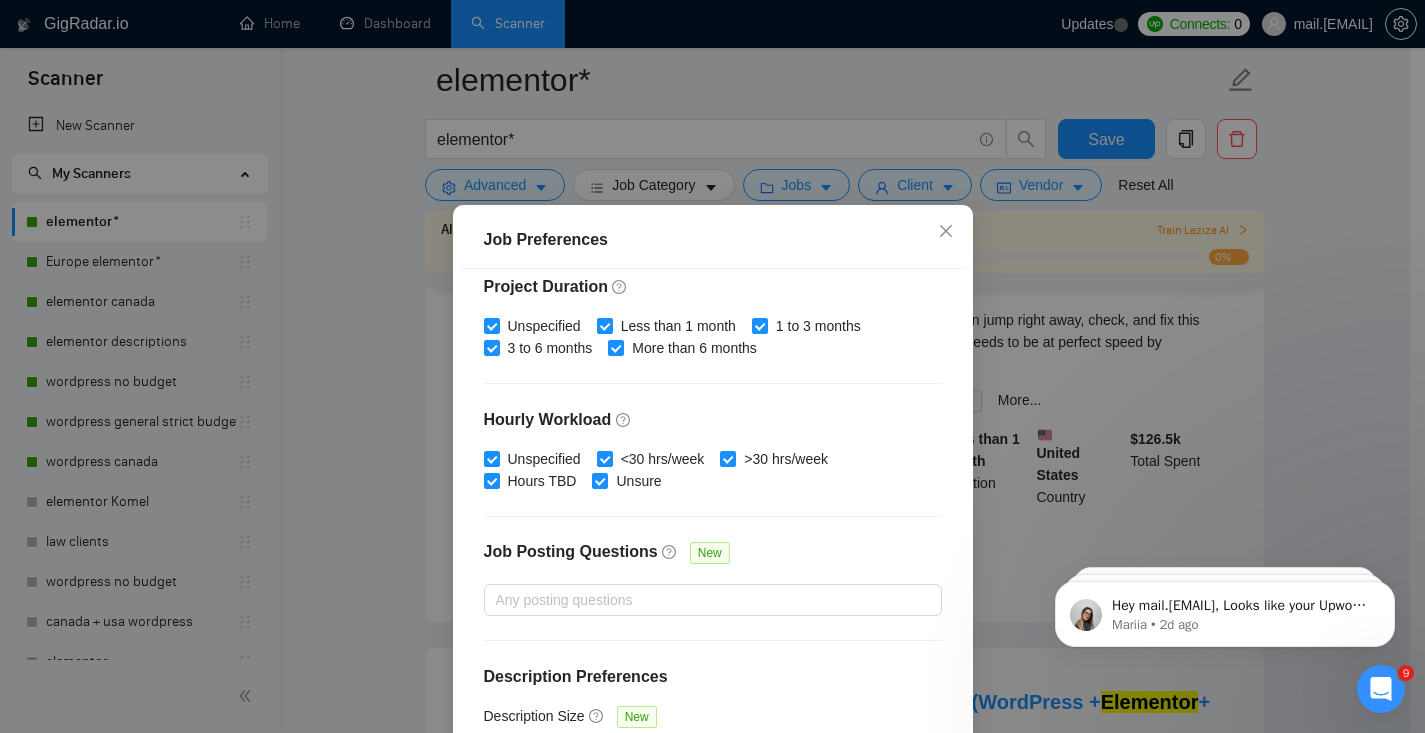 click on "Job Preferences Budget Project Type All Fixed Price Hourly Rate   Fixed Price Budget $ 750 Min - $ Max Estimate Fixed Price When It’s Not Available New   Hourly Rate Price Budget $ 40 Min - $ Max Estimate Hourly Rate When It’s Not Available New Include Budget Placeholders Include Jobs with Unspecified Budget   Connects Price New Min - Max Project Duration   Unspecified Less than 1 month 1 to 3 months 3 to 6 months More than 6 months Hourly Workload   Unspecified <30 hrs/week >30 hrs/week Hours TBD Unsure Job Posting Questions New   Any posting questions Description Preferences Description Size New   Any description size Reset OK" at bounding box center (712, 366) 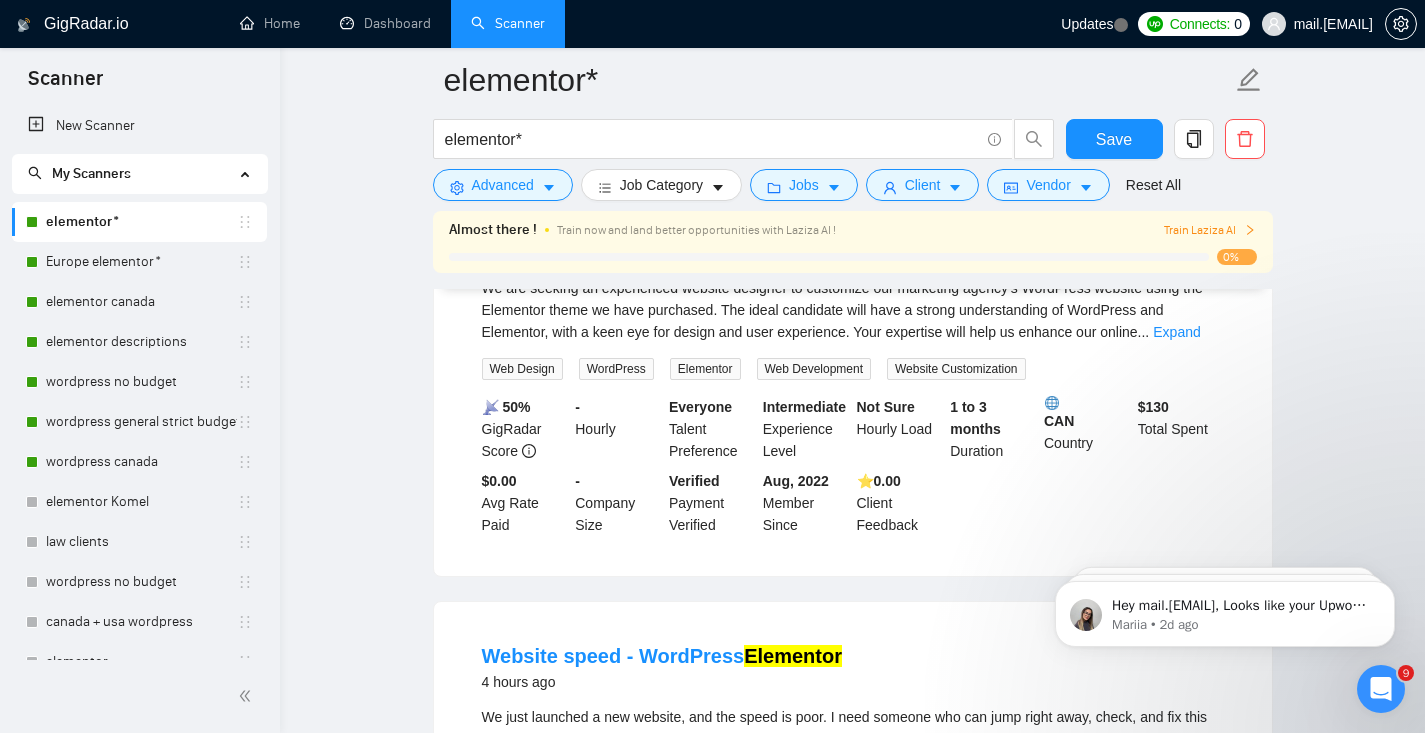 scroll, scrollTop: 0, scrollLeft: 0, axis: both 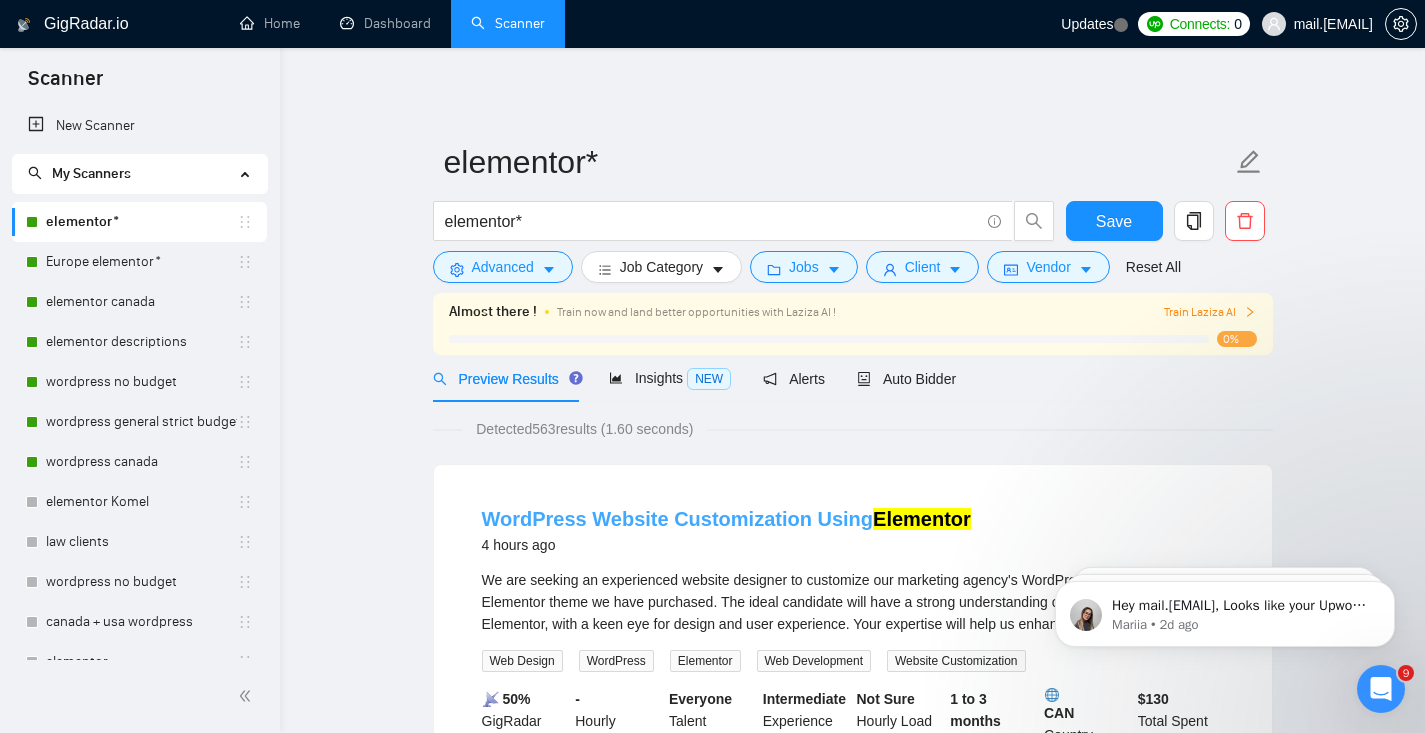 click on "WordPress Website Customization Using  Elementor" at bounding box center [726, 519] 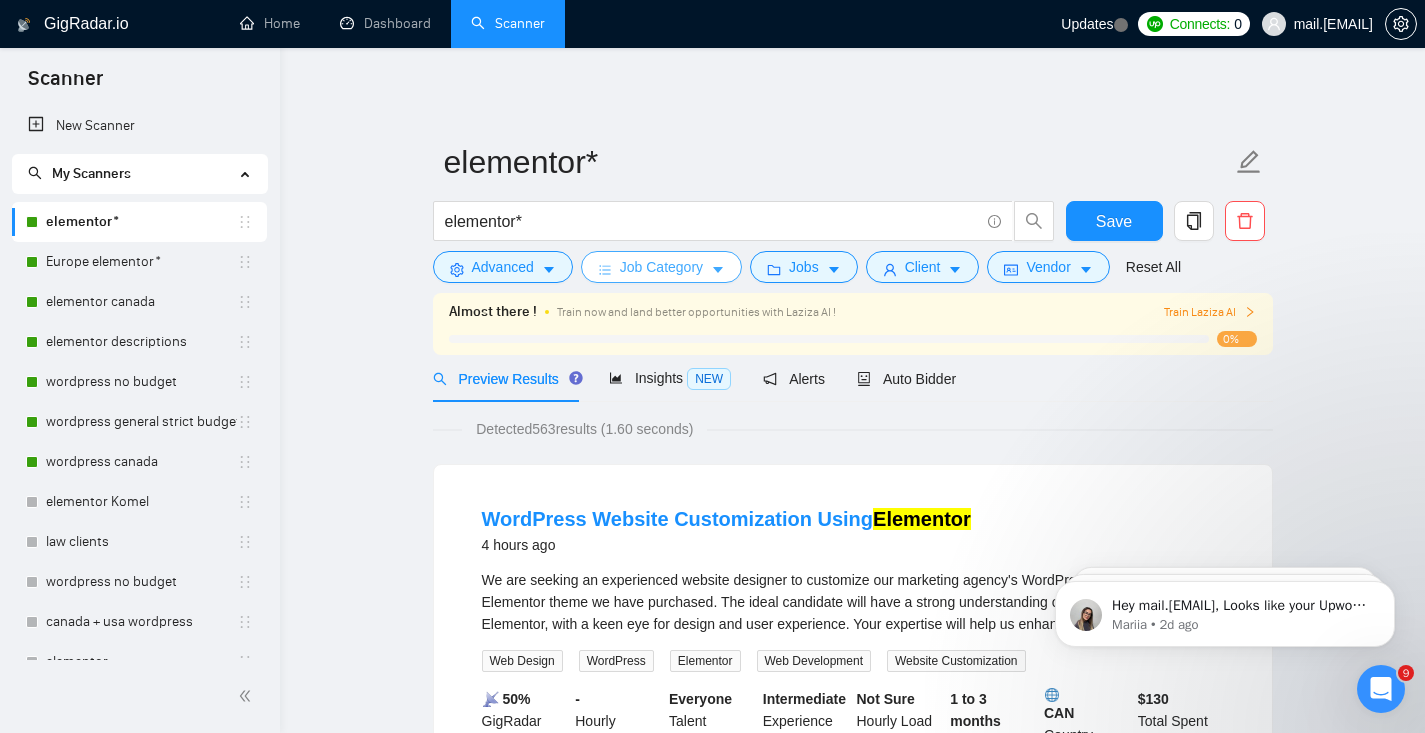 click on "Job Category" at bounding box center [661, 267] 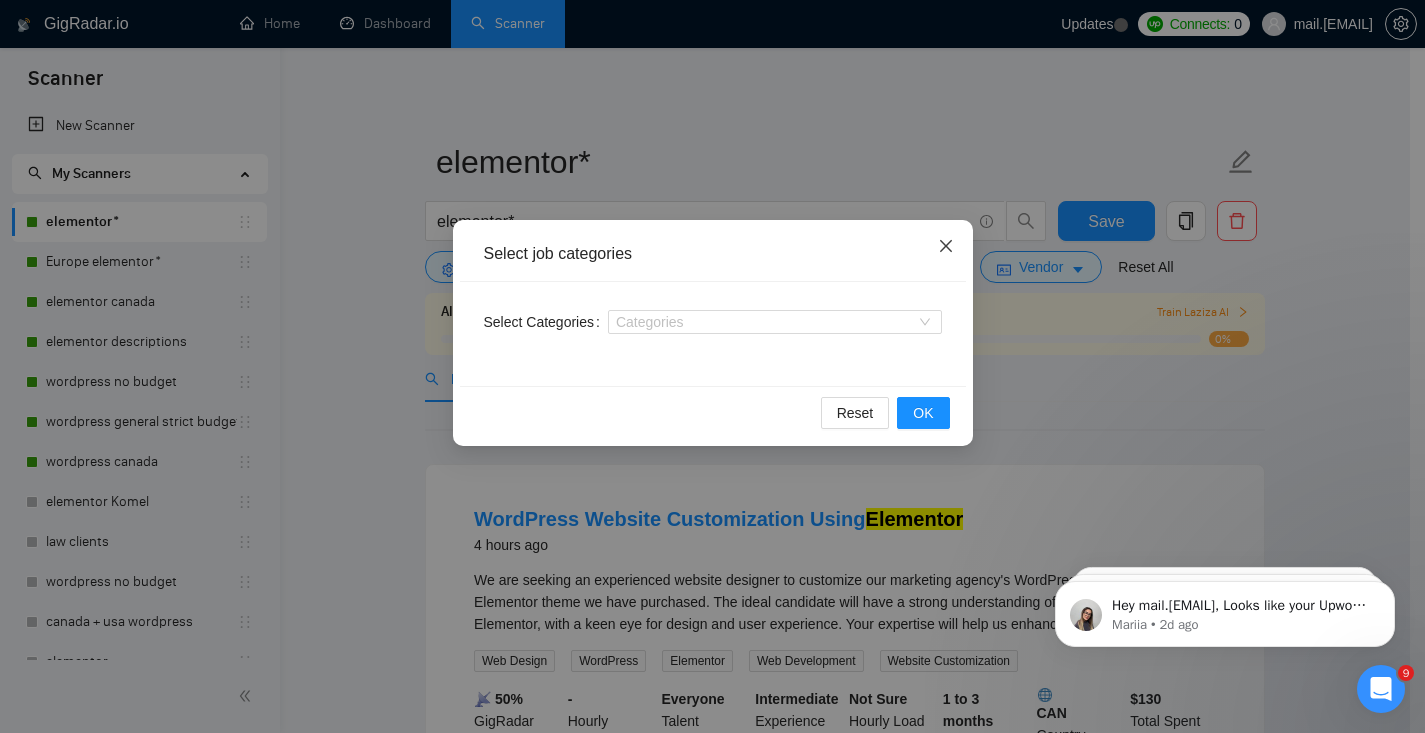 click at bounding box center [946, 247] 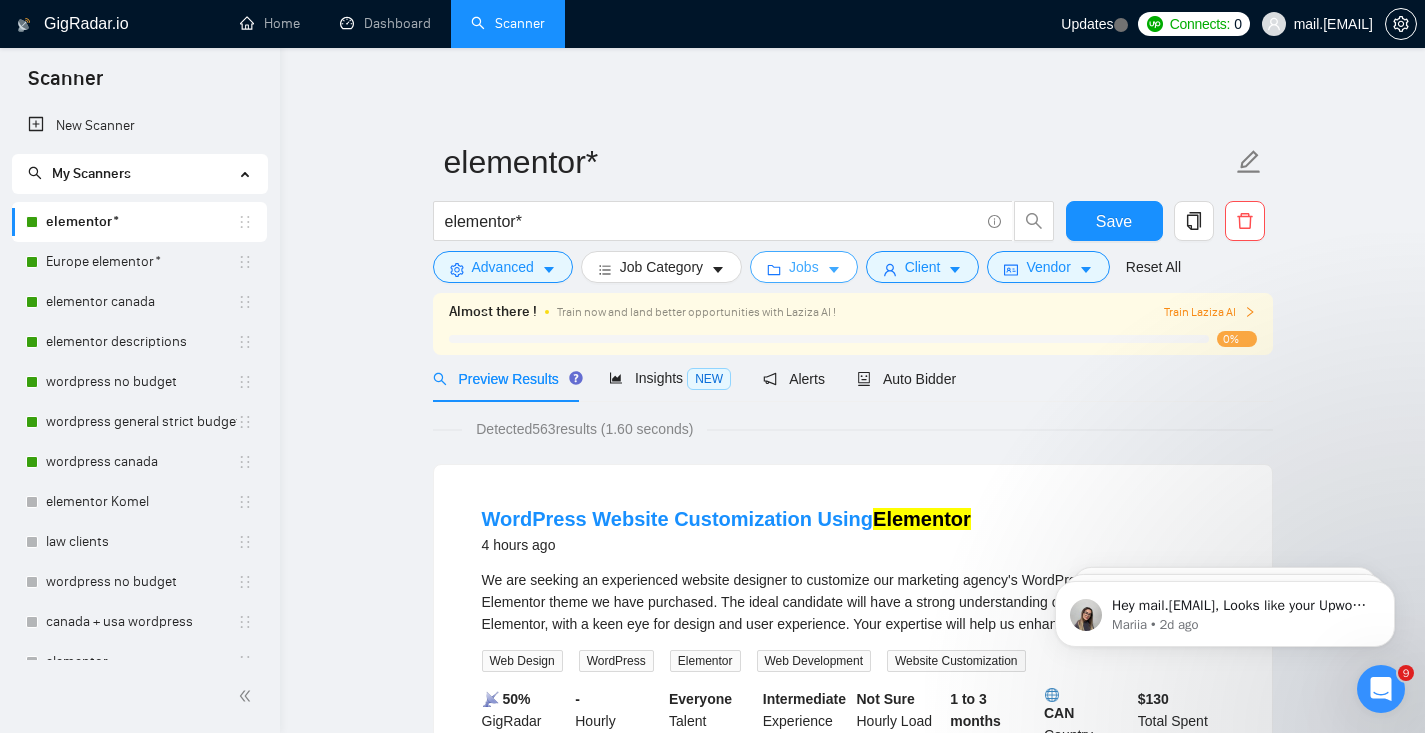 click on "Jobs" at bounding box center [804, 267] 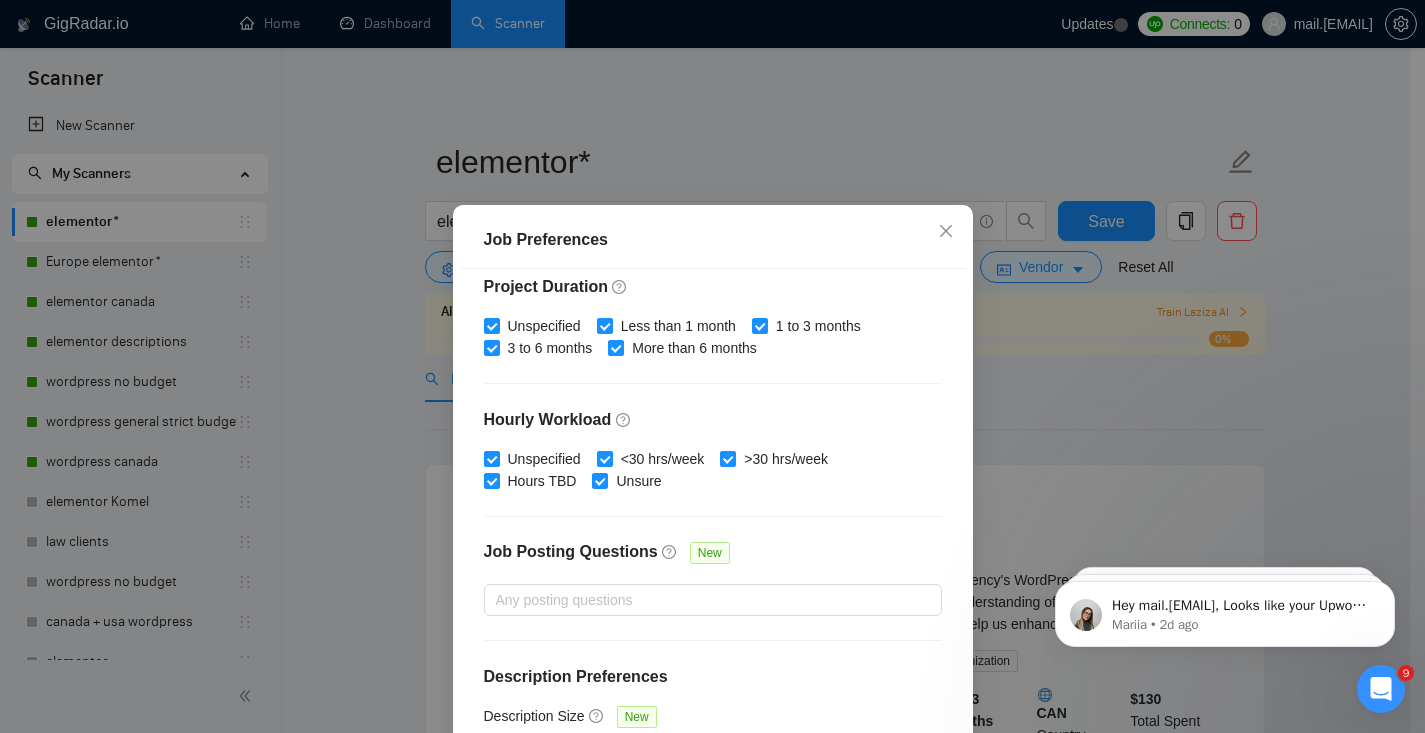 scroll, scrollTop: 458, scrollLeft: 0, axis: vertical 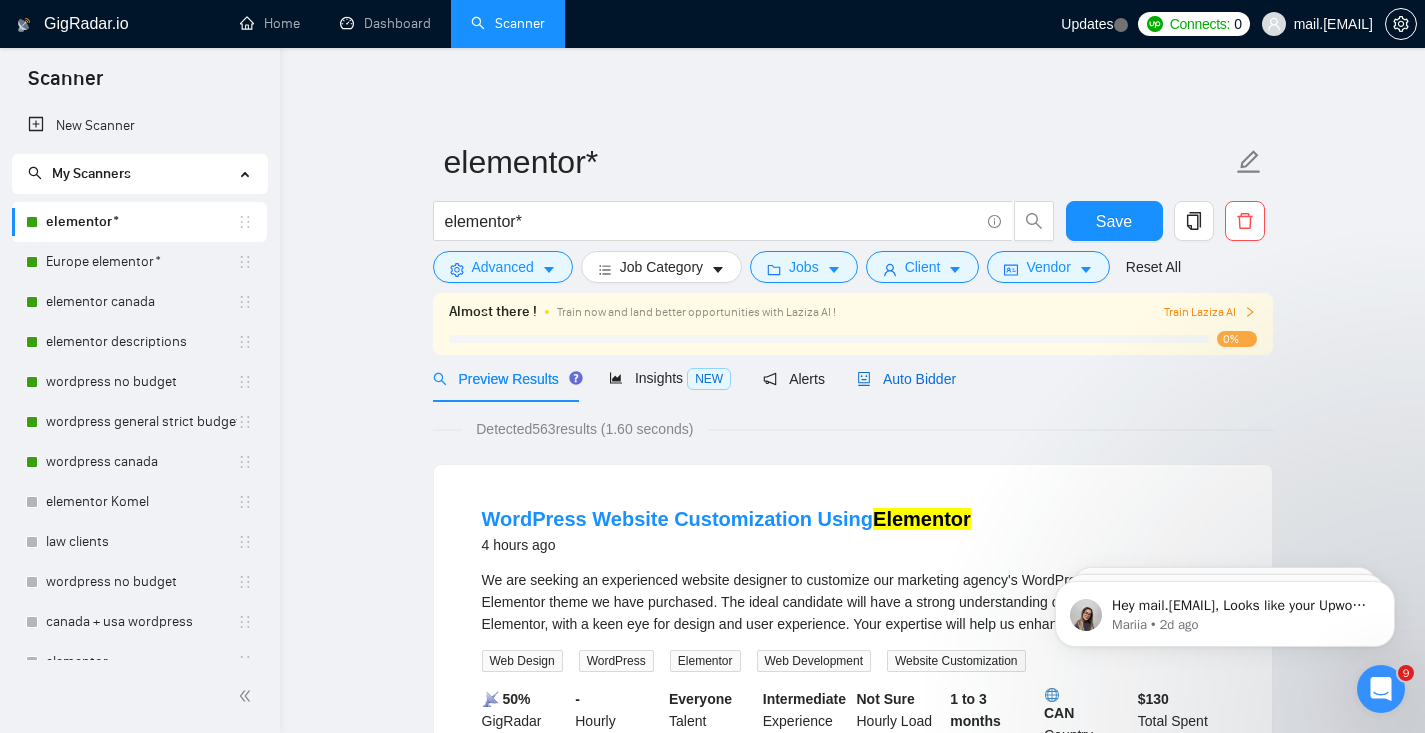 click on "Auto Bidder" at bounding box center (906, 379) 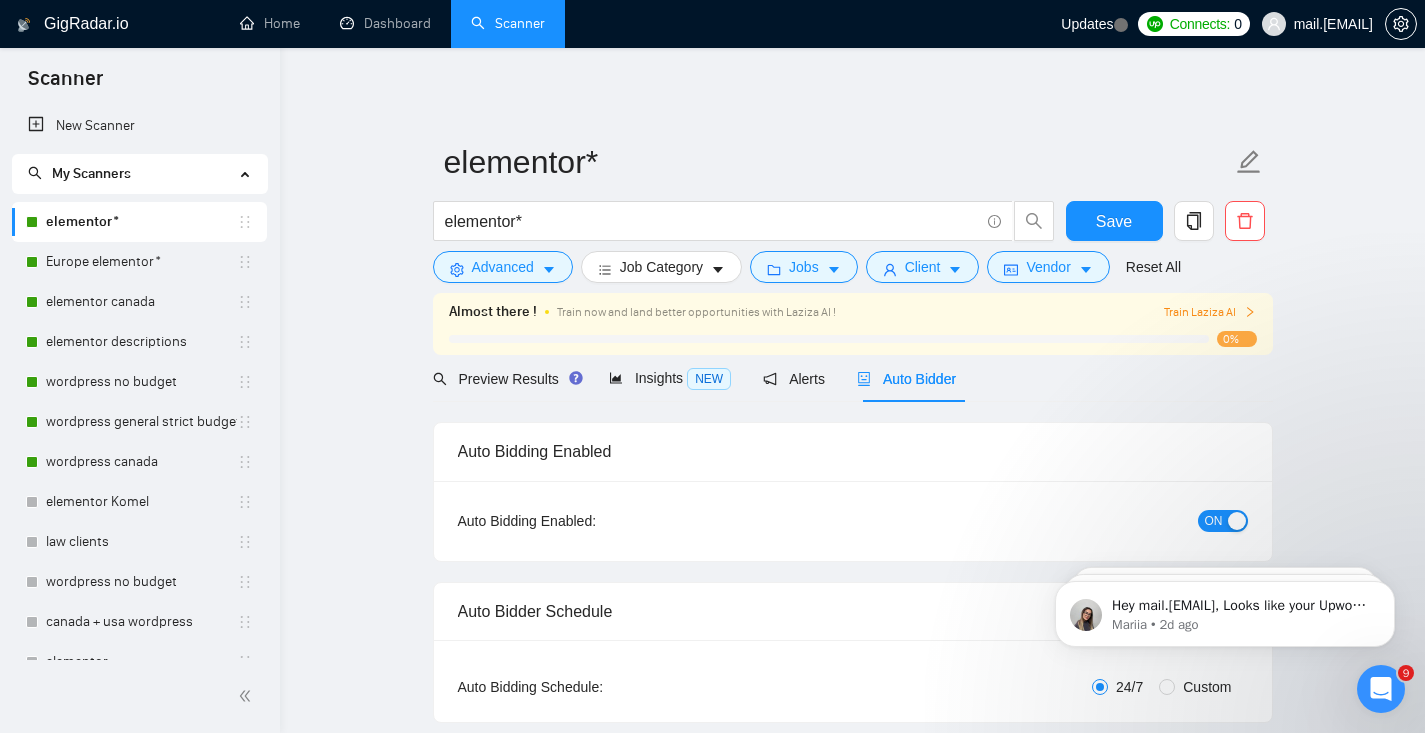 type 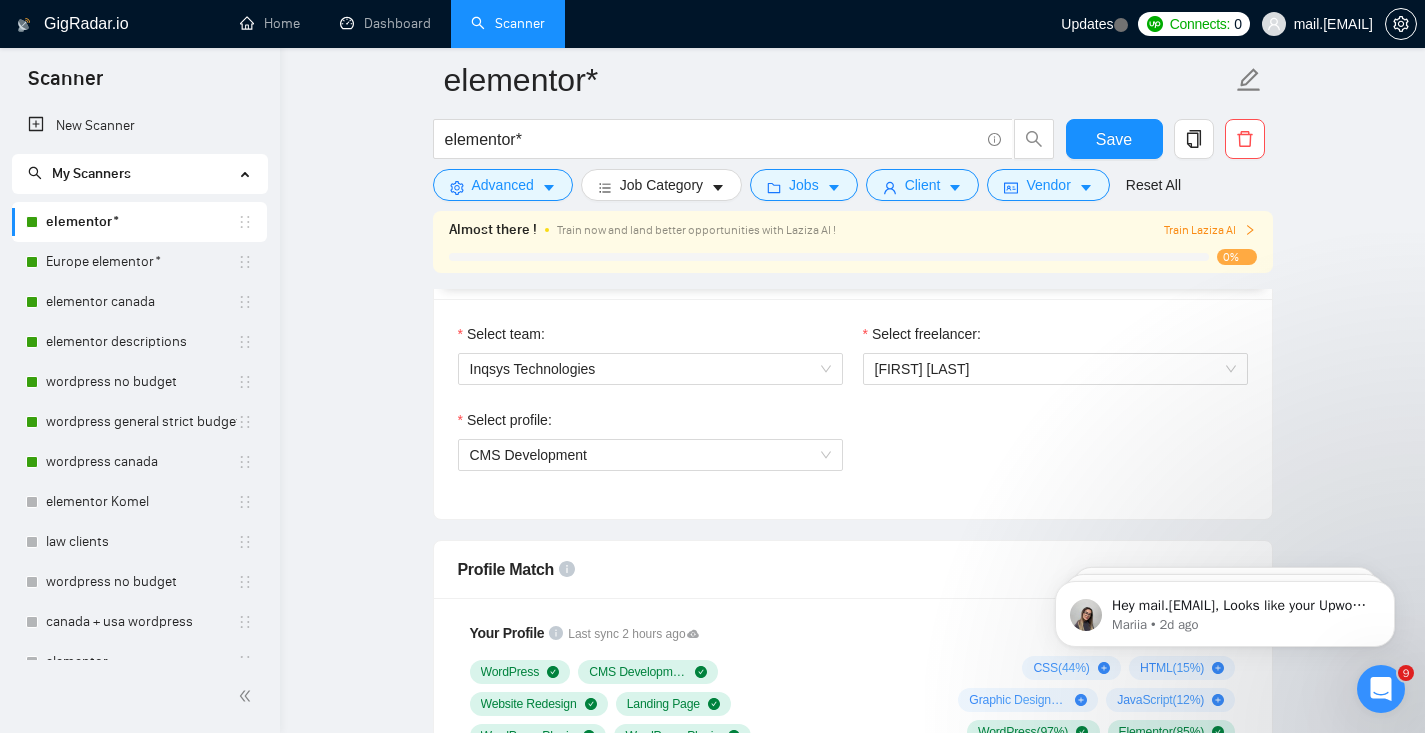 scroll, scrollTop: 1367, scrollLeft: 0, axis: vertical 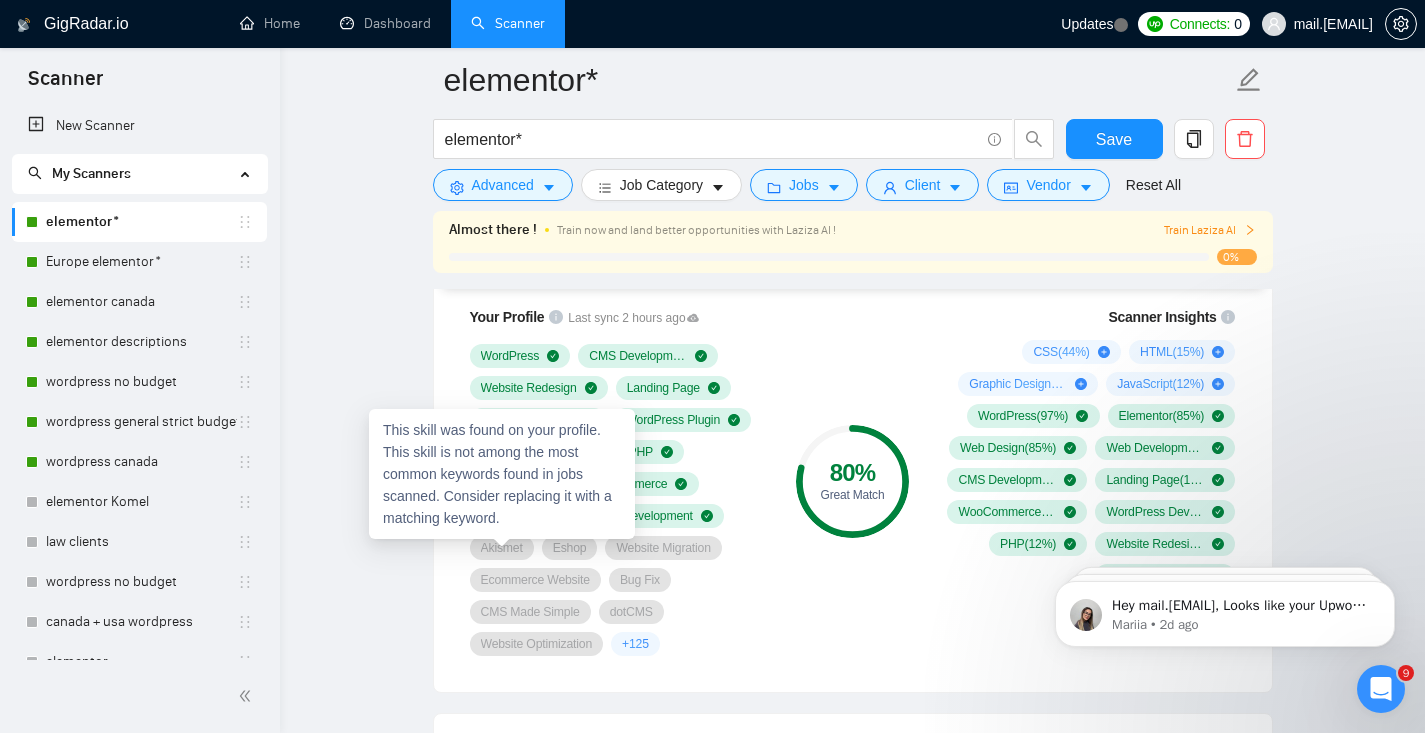 click on "Akismet" at bounding box center [502, 548] 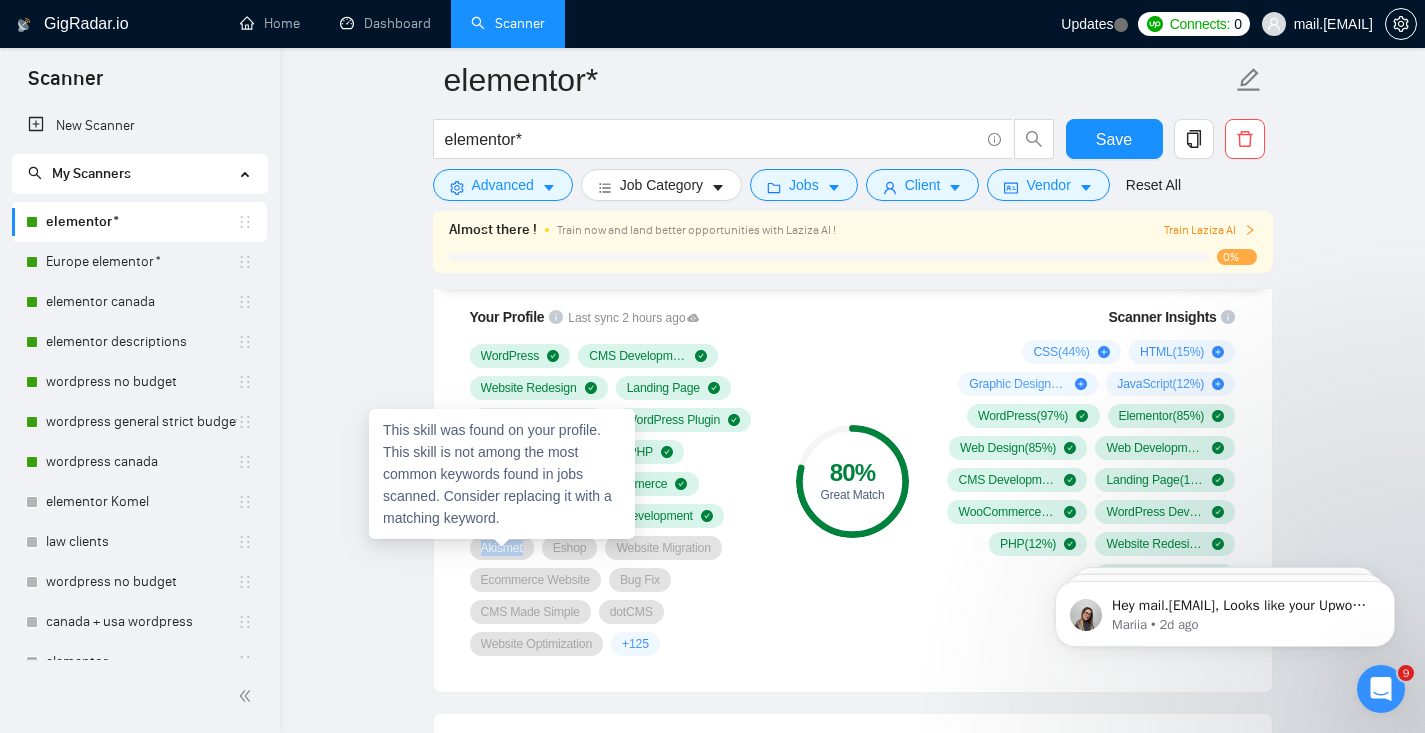 click on "Akismet" at bounding box center (502, 548) 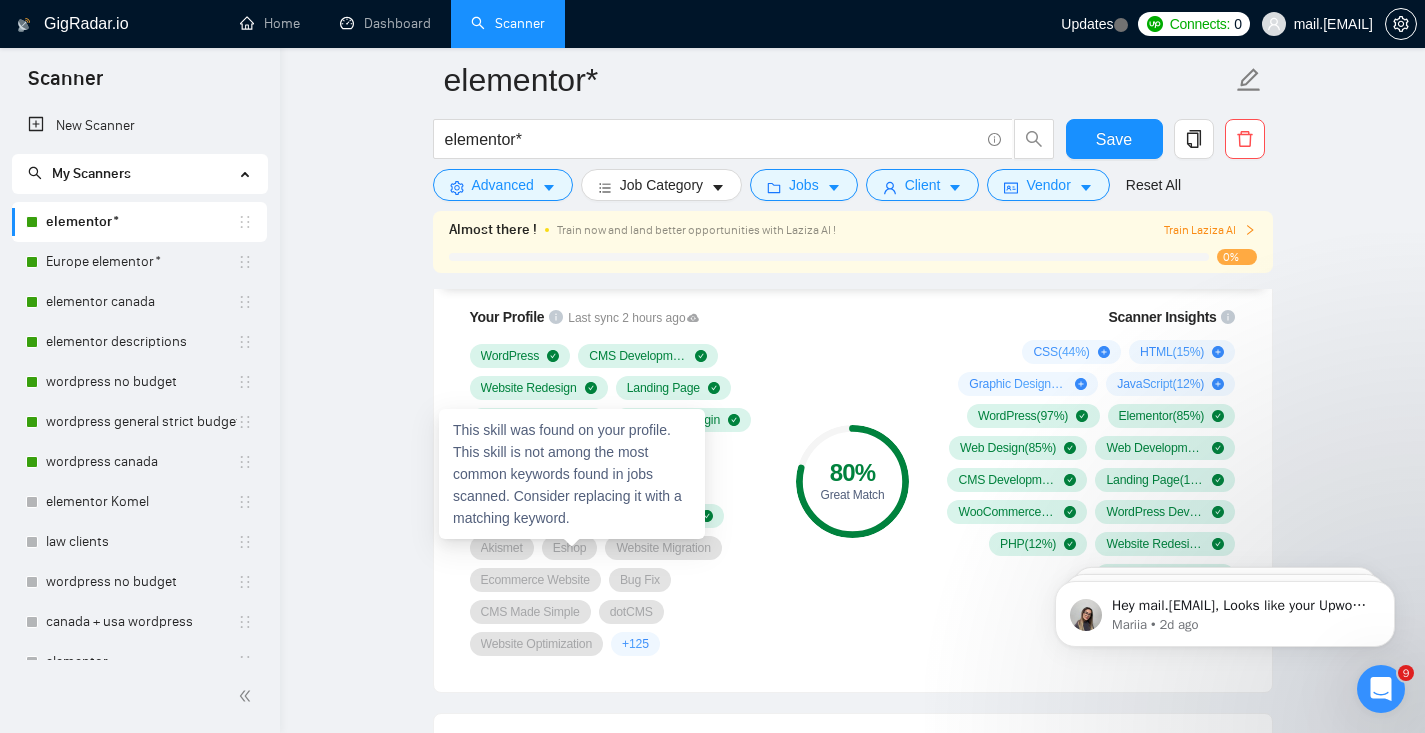 click on "Eshop" at bounding box center [570, 548] 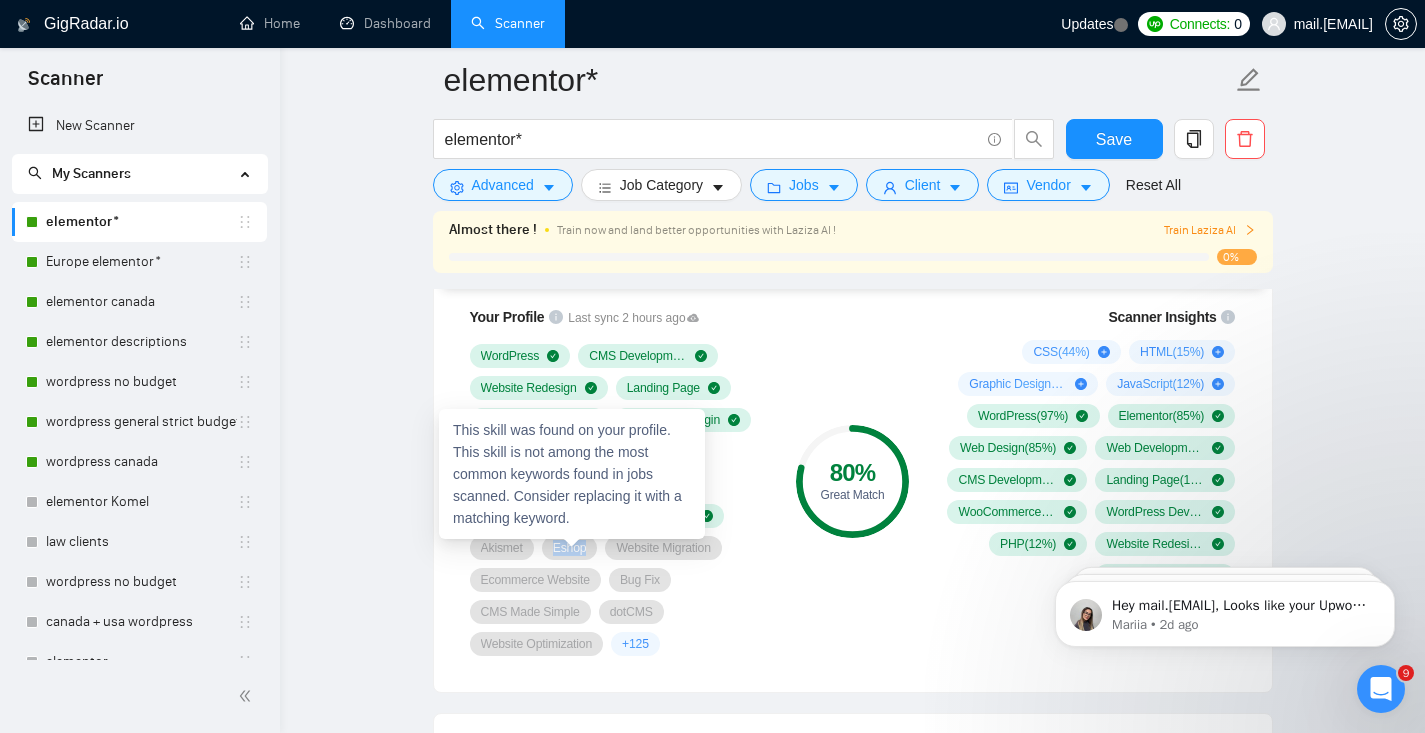 click on "Eshop" at bounding box center [570, 548] 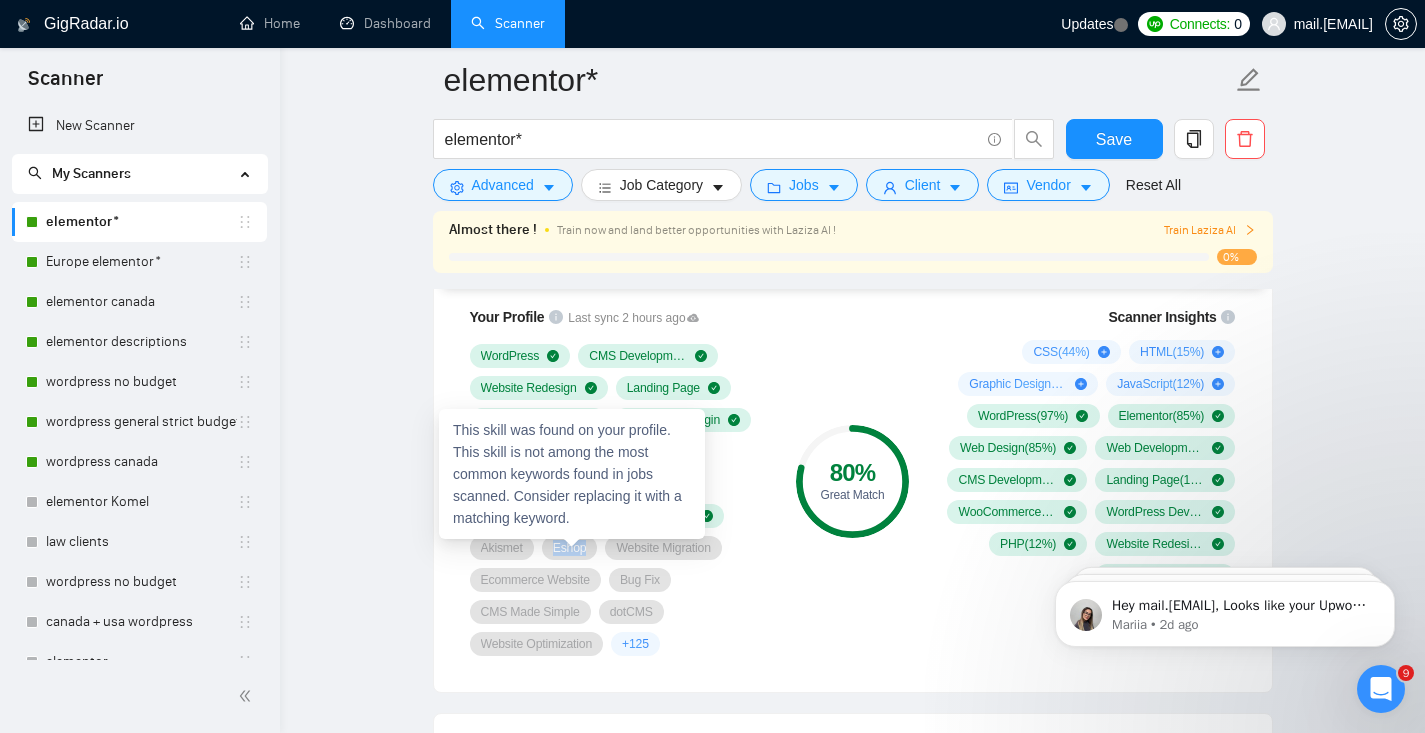 drag, startPoint x: 572, startPoint y: 547, endPoint x: 535, endPoint y: 572, distance: 44.65423 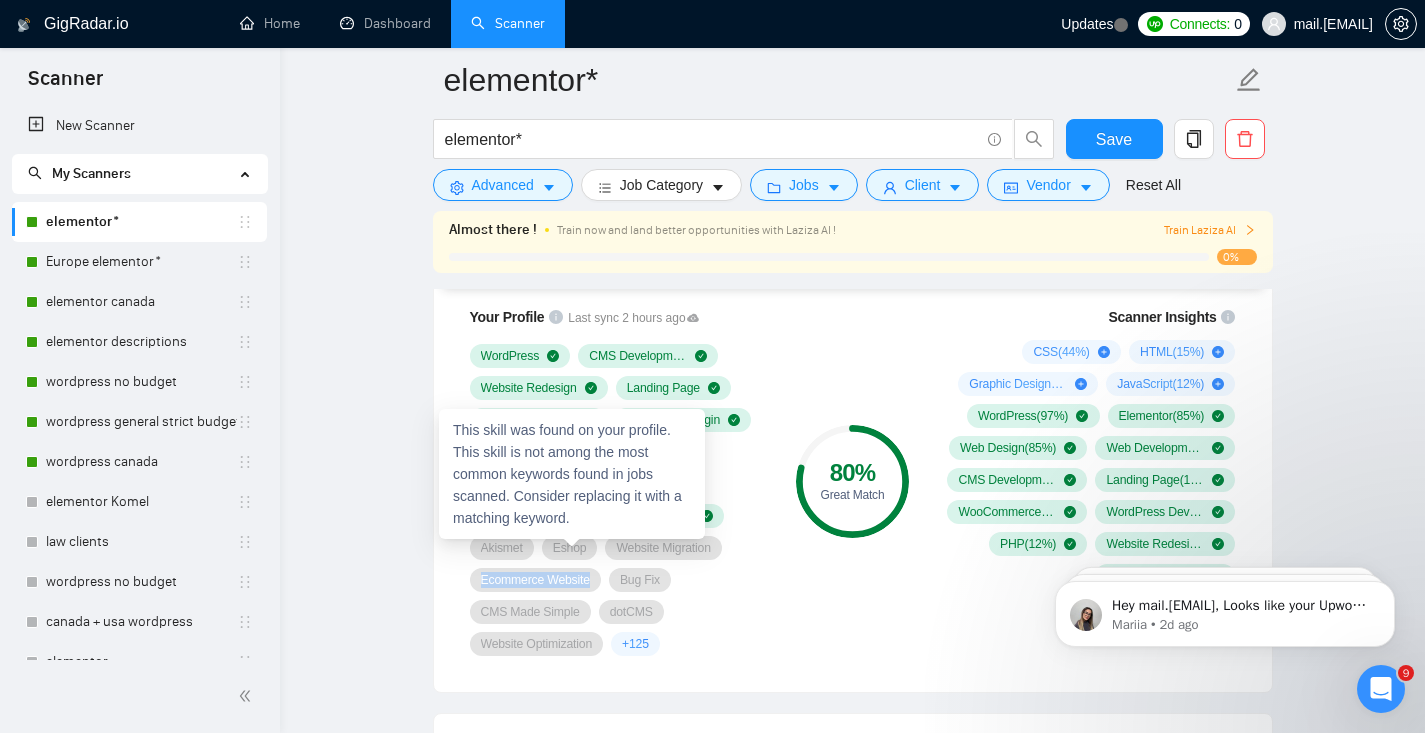 click on "Ecommerce Website" at bounding box center [535, 580] 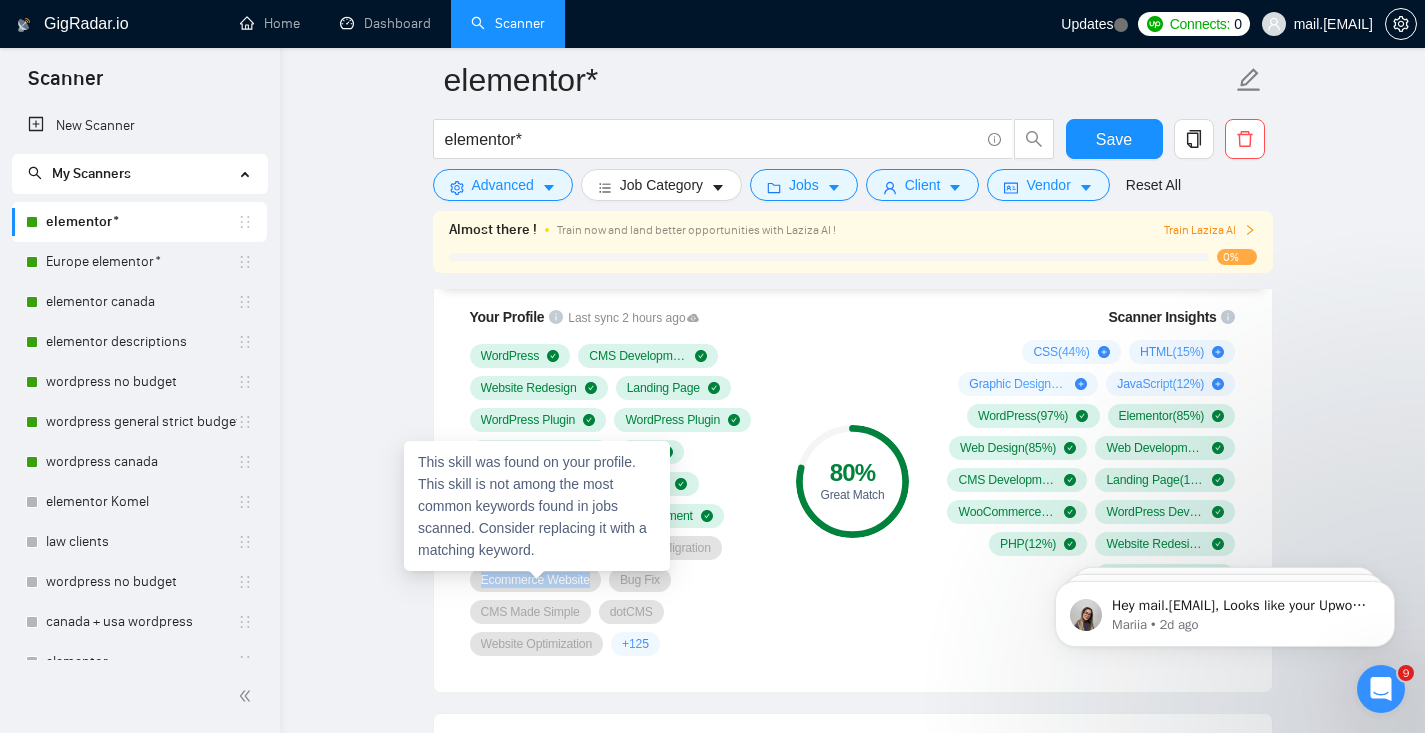 copy on "Ecommerce Website" 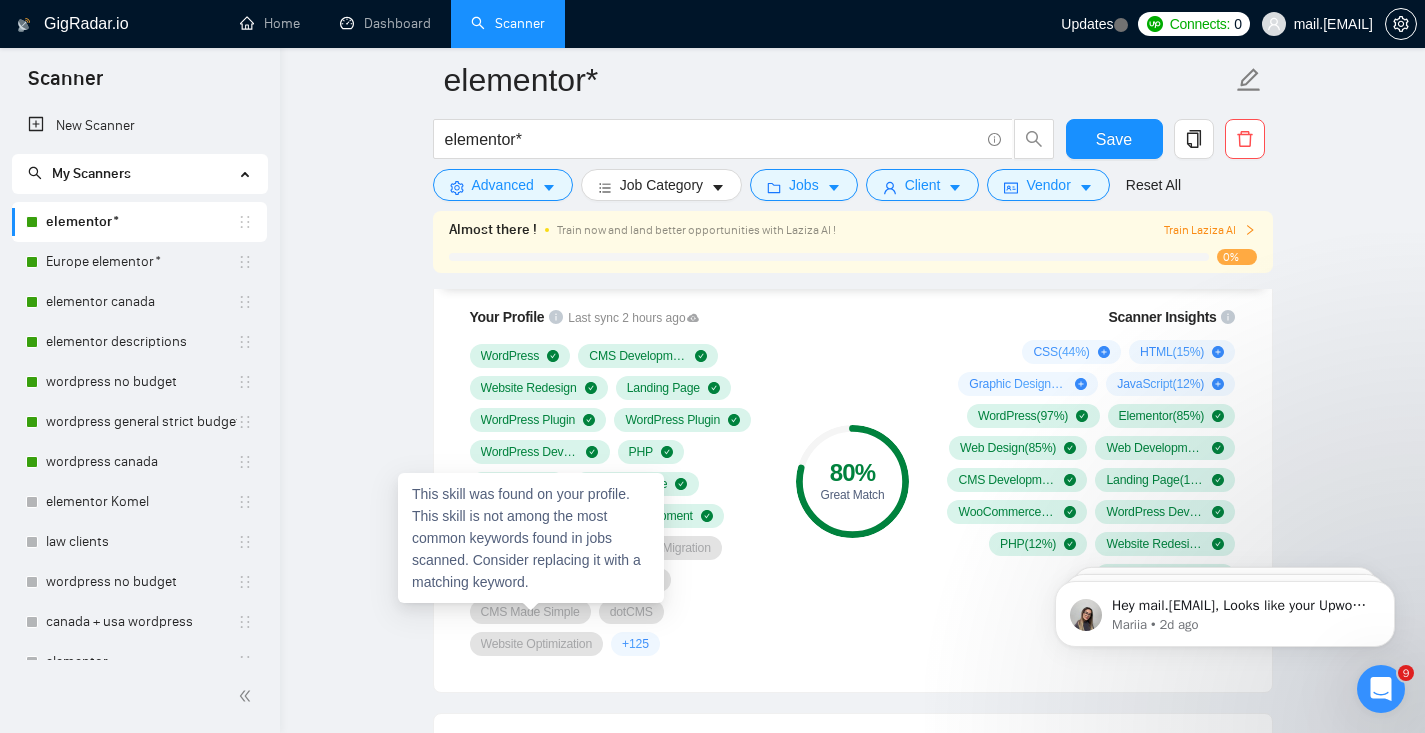click on "CMS Made Simple" at bounding box center [530, 612] 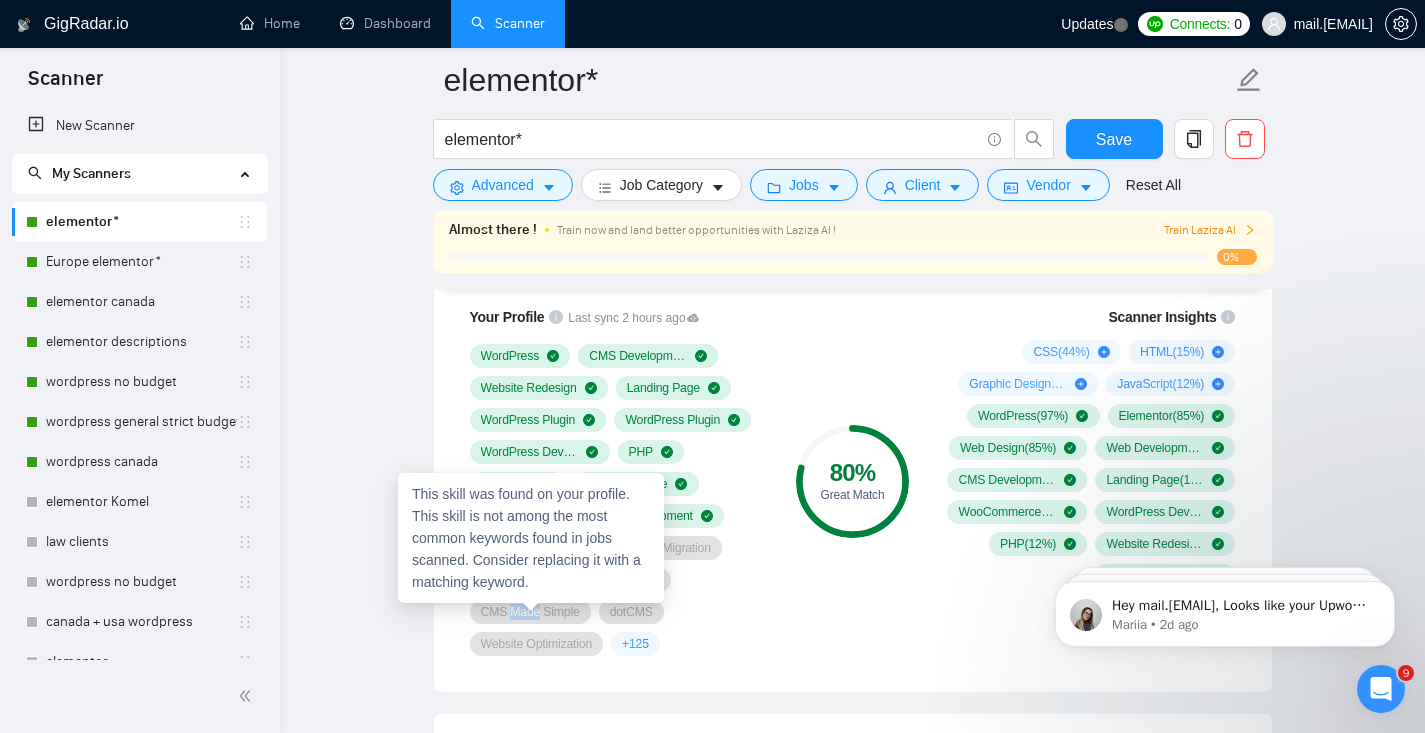 click on "CMS Made Simple" at bounding box center (530, 612) 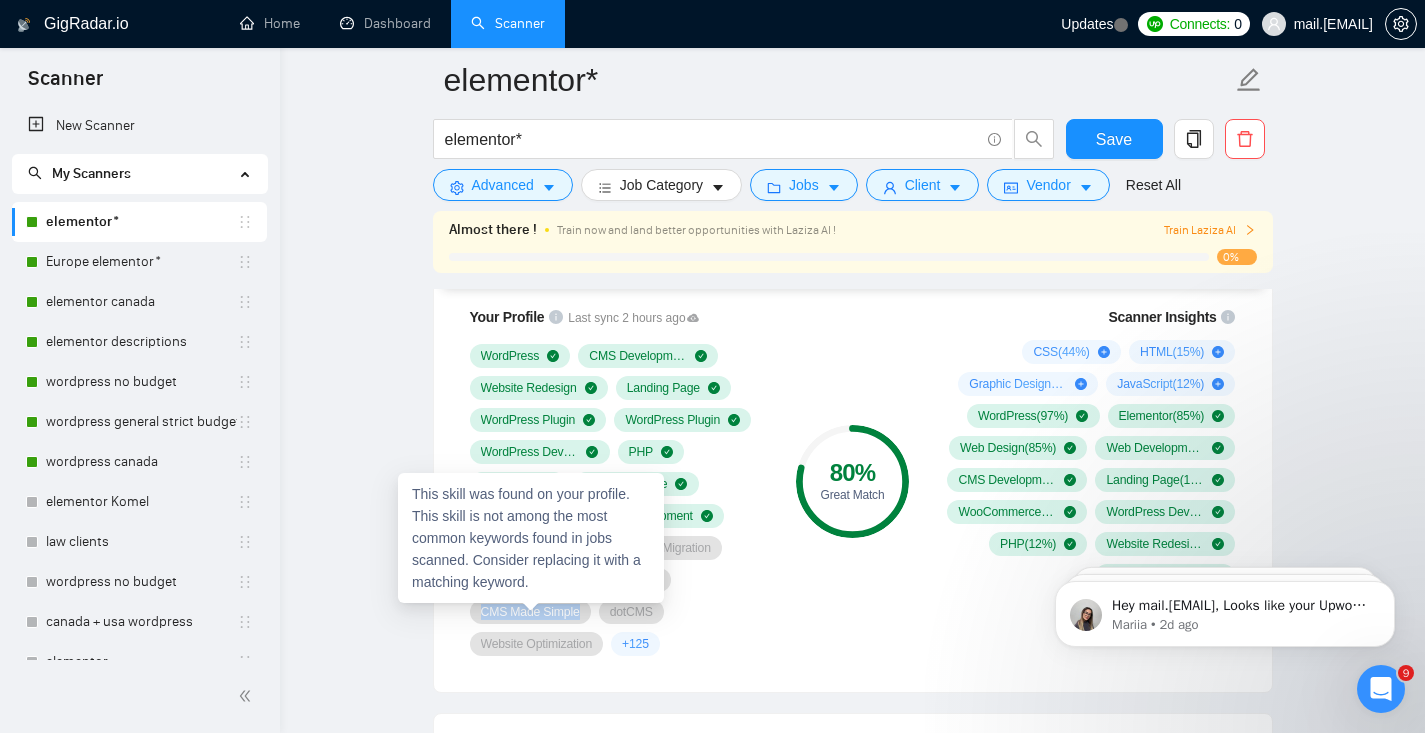 click on "CMS Made Simple" at bounding box center (530, 612) 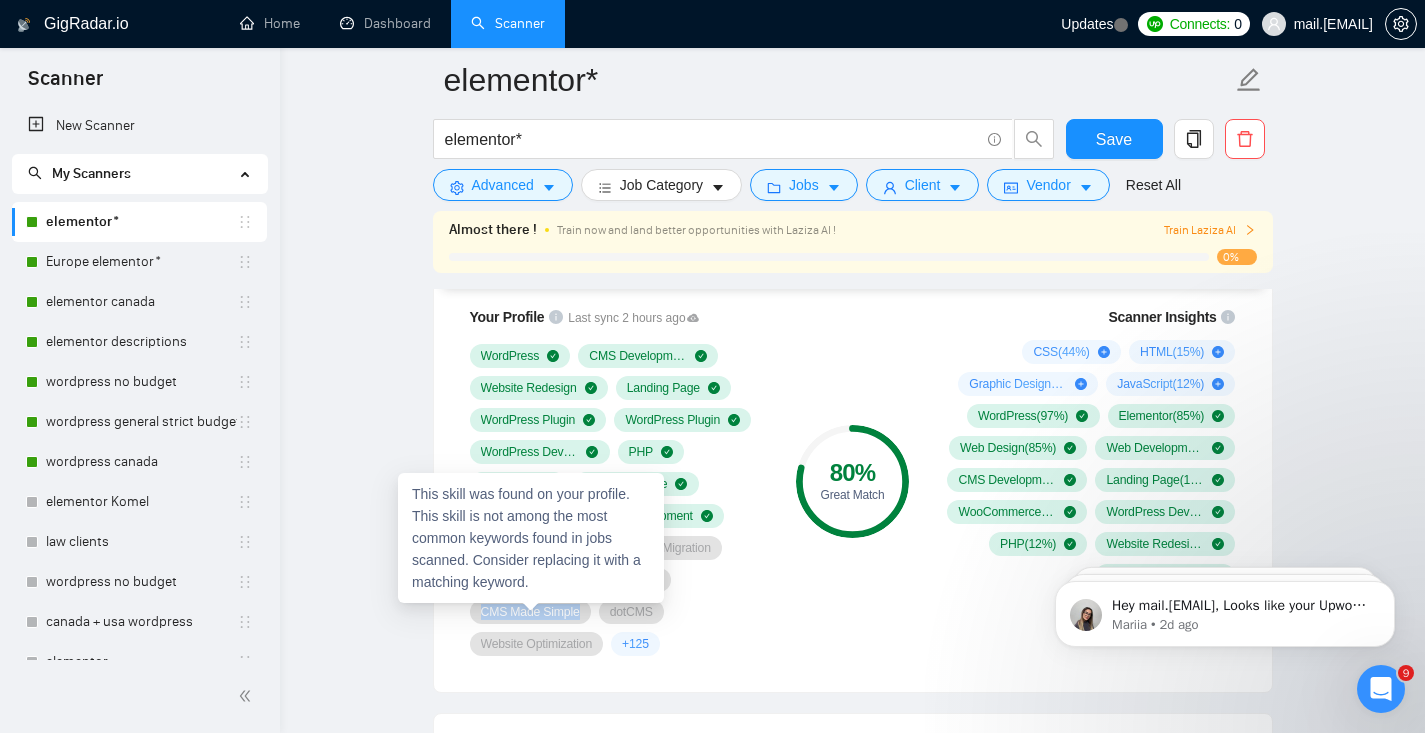 copy on "CMS Made Simple" 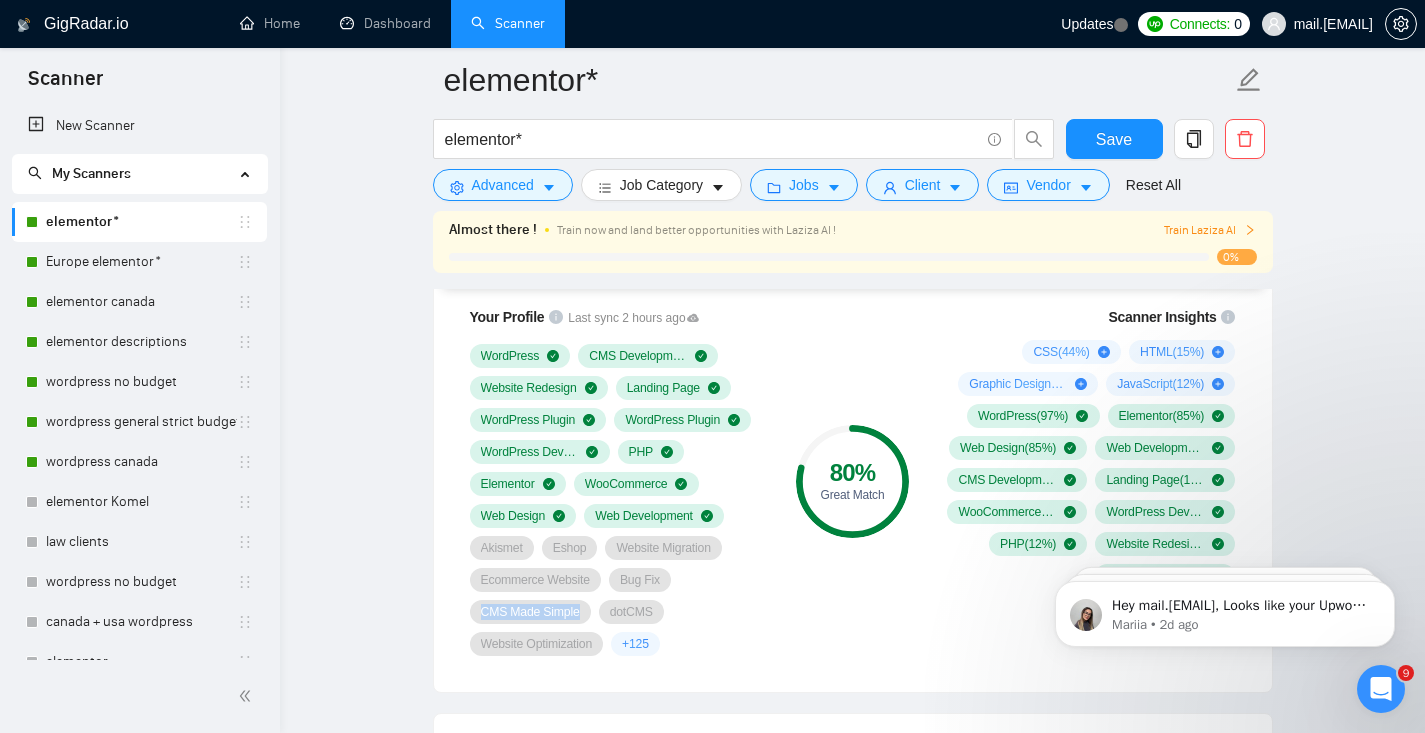 click on "This skill was found on your profile. This skill is not among the most common keywords found in jobs scanned. Consider replacing it with a matching keyword." at bounding box center [539, 570] 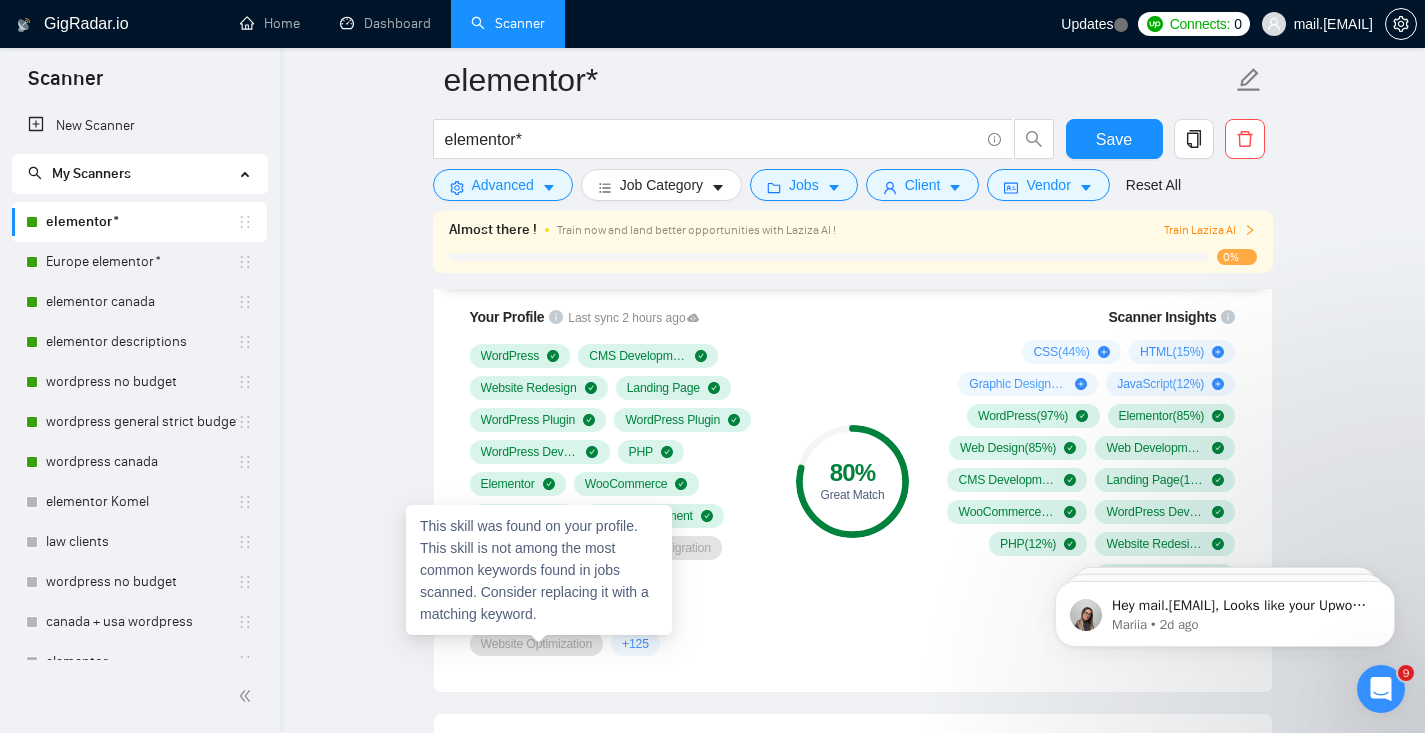 click on "This skill was found on your profile. This skill is not among the most common keywords found in jobs scanned. Consider replacing it with a matching keyword." at bounding box center [539, 570] 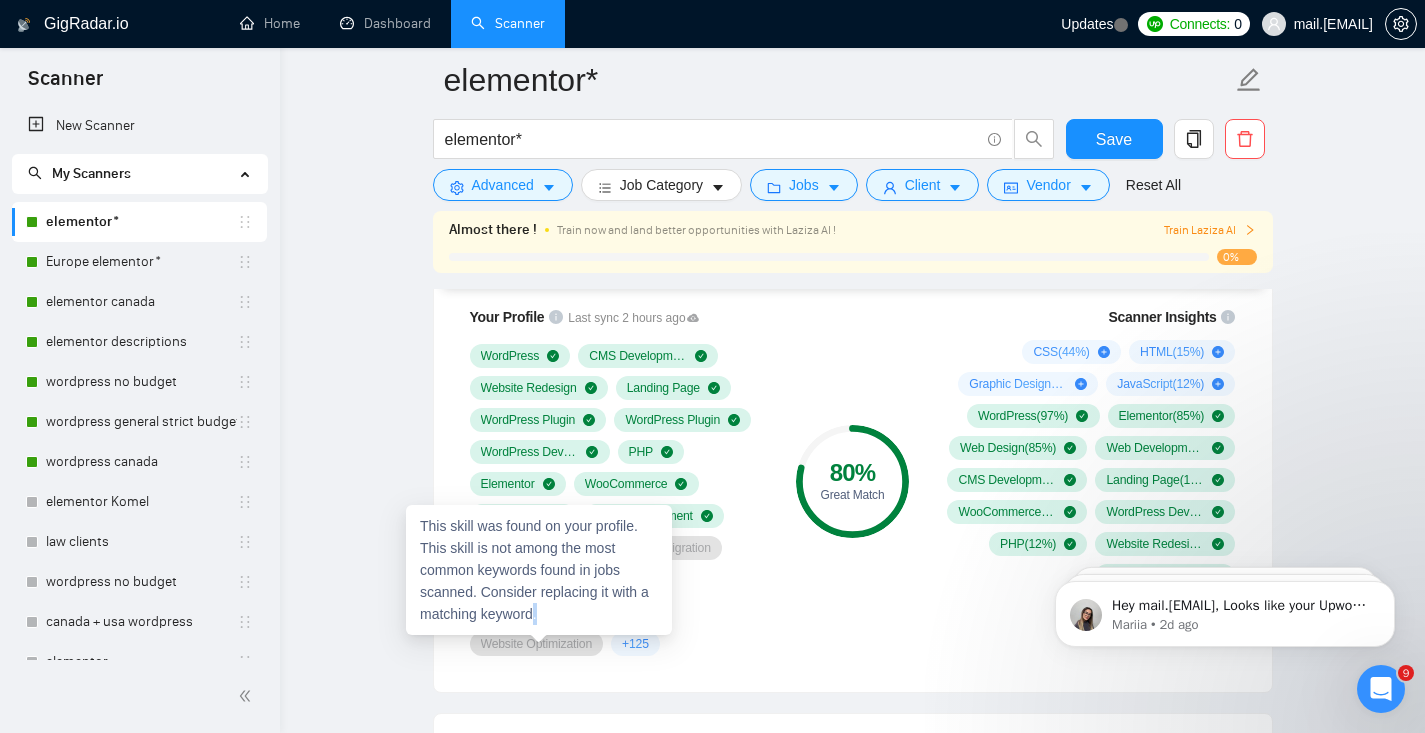 click on "This skill was found on your profile. This skill is not among the most common keywords found in jobs scanned. Consider replacing it with a matching keyword." at bounding box center [539, 570] 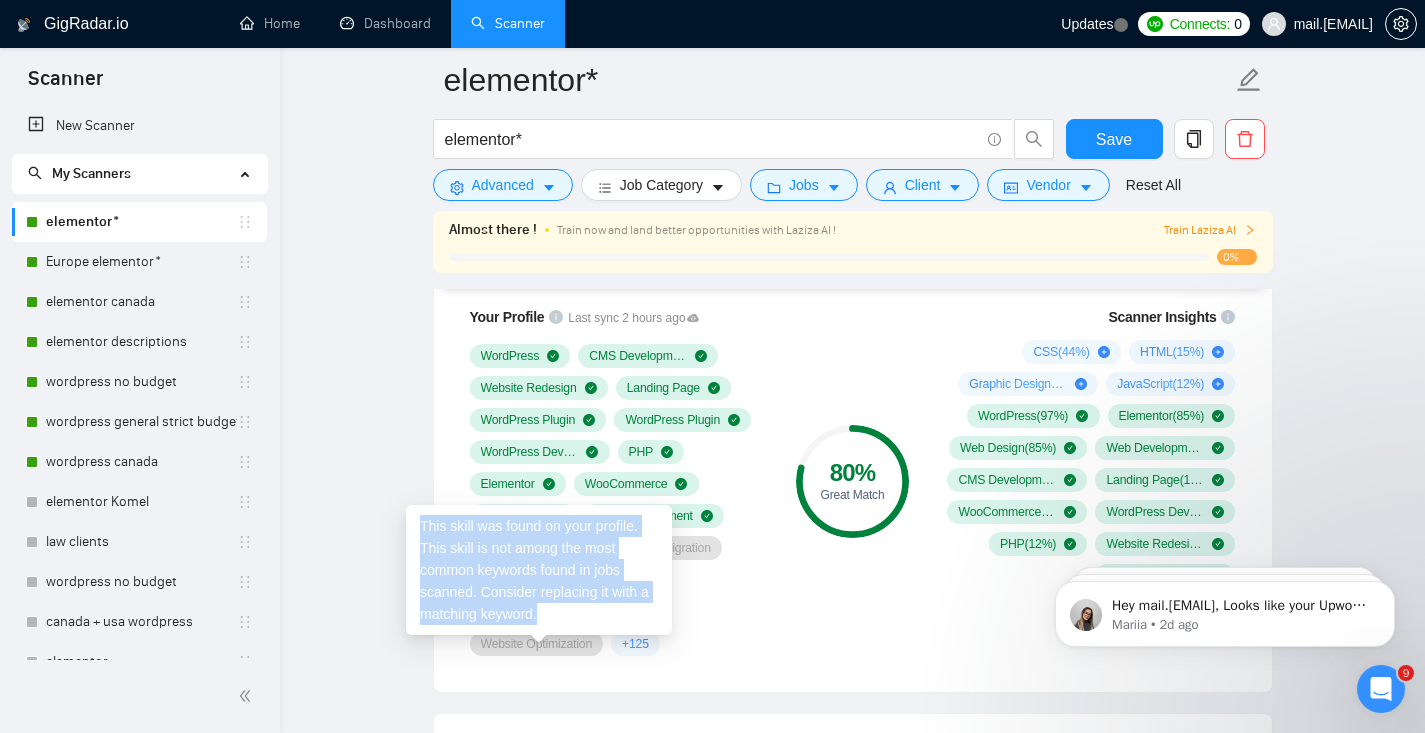 click on "Website Optimization" at bounding box center (537, 644) 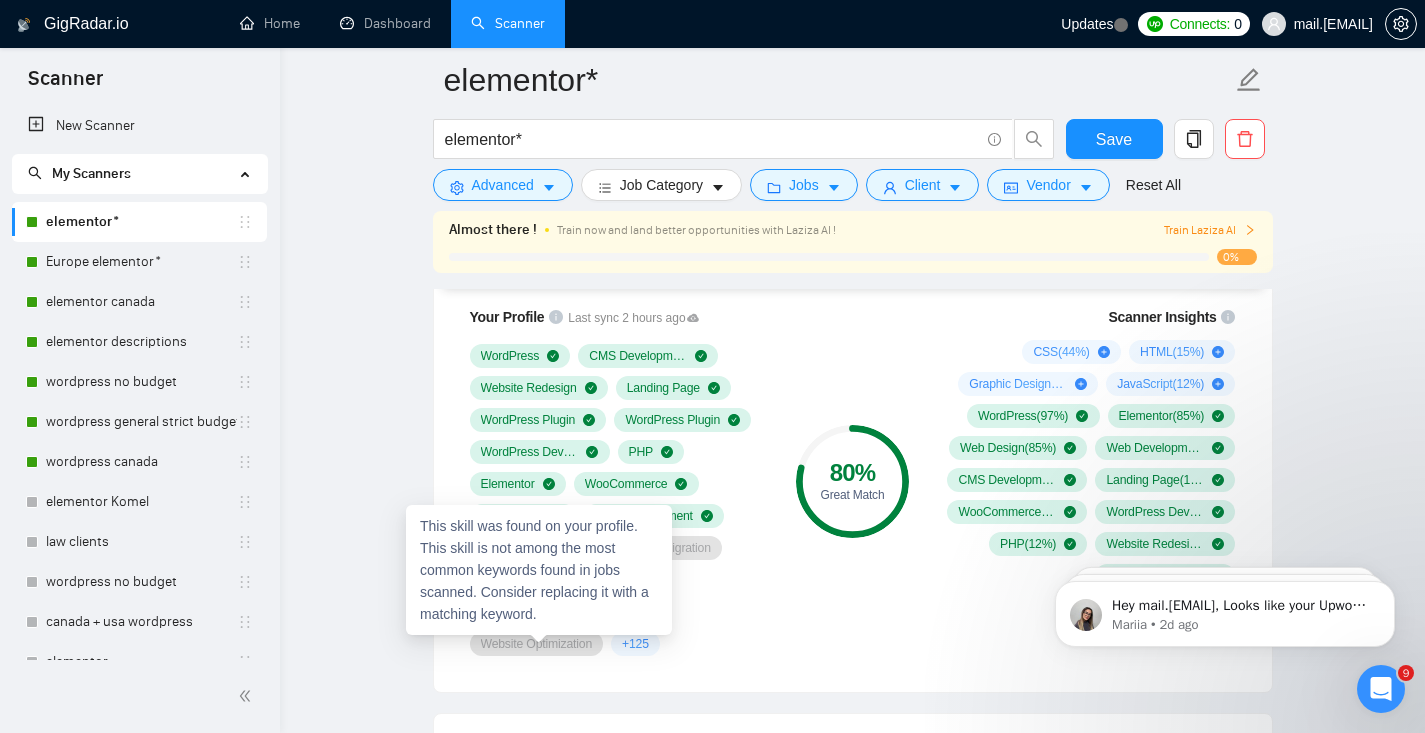 click on "Website Optimization" at bounding box center (537, 644) 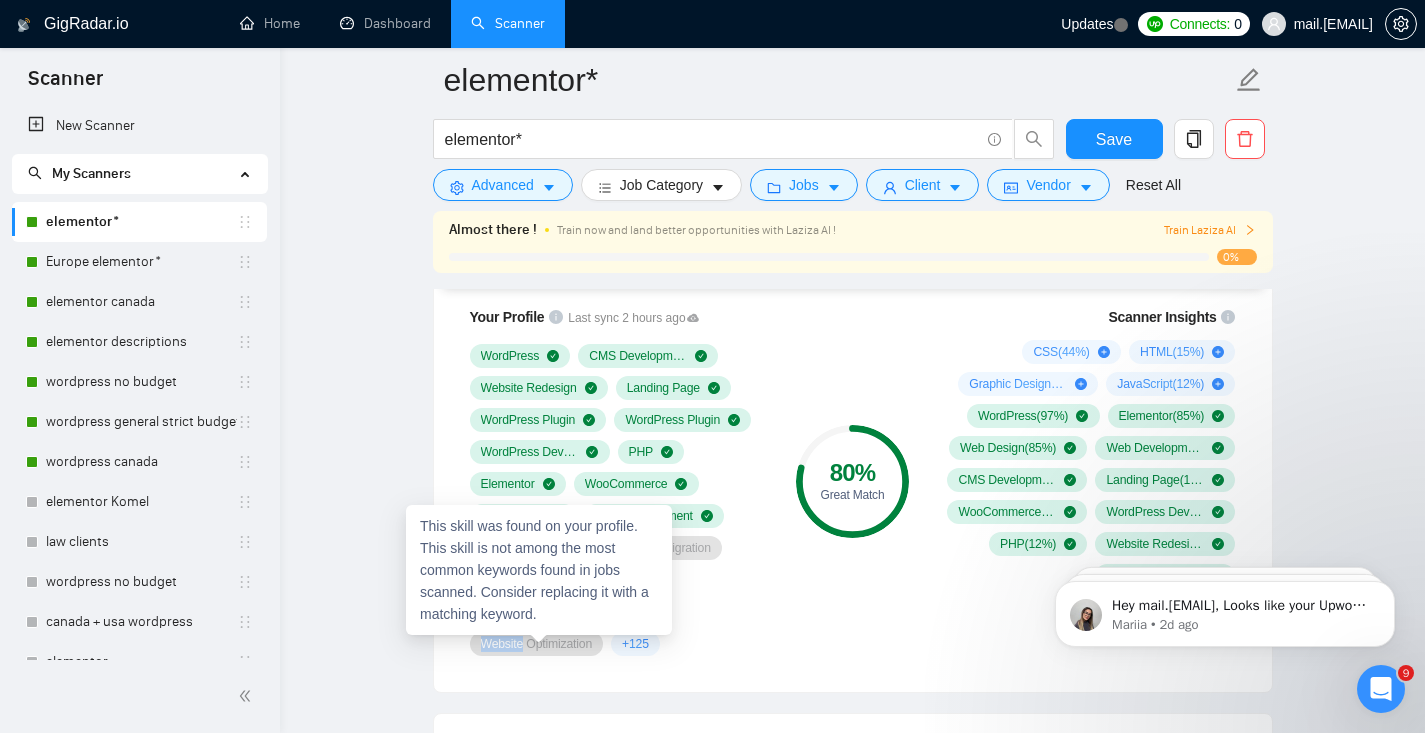 click on "Website Optimization" at bounding box center [537, 644] 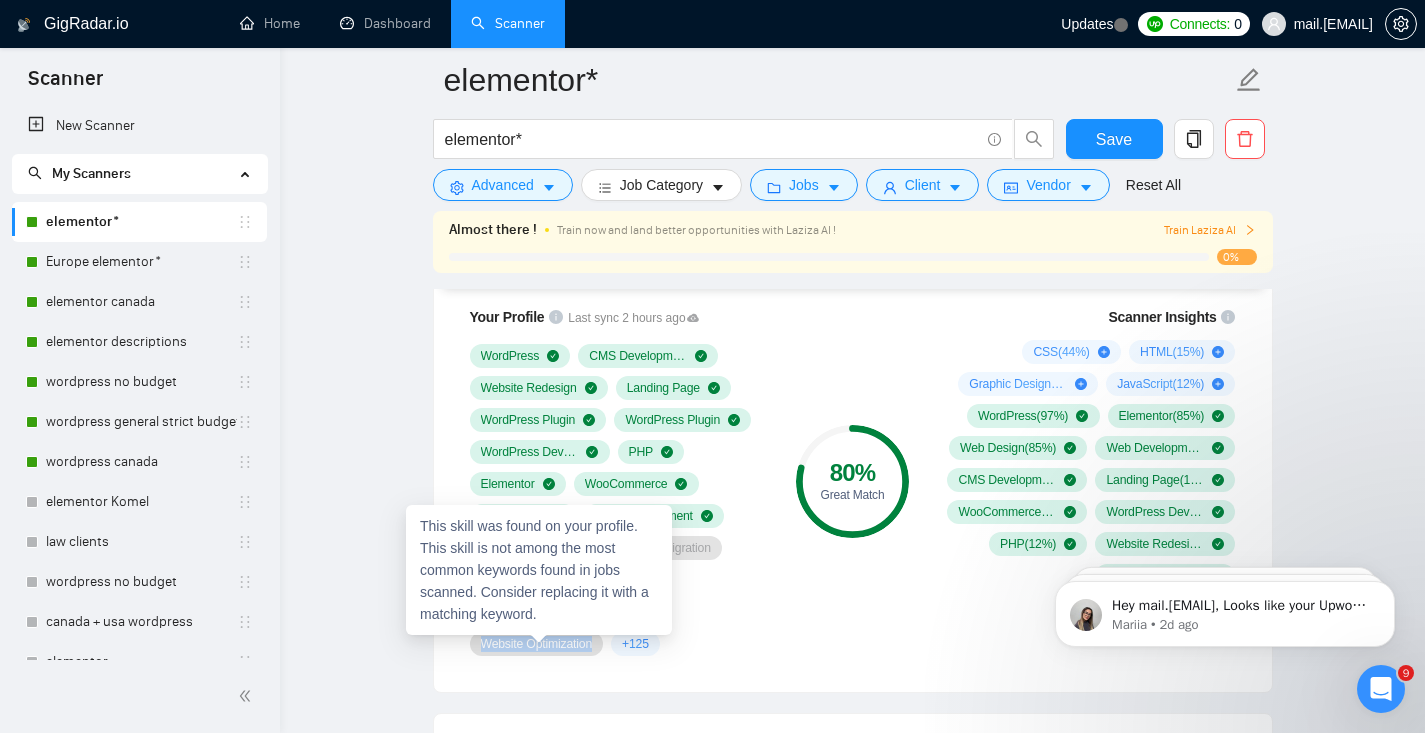 copy on "Website Optimization" 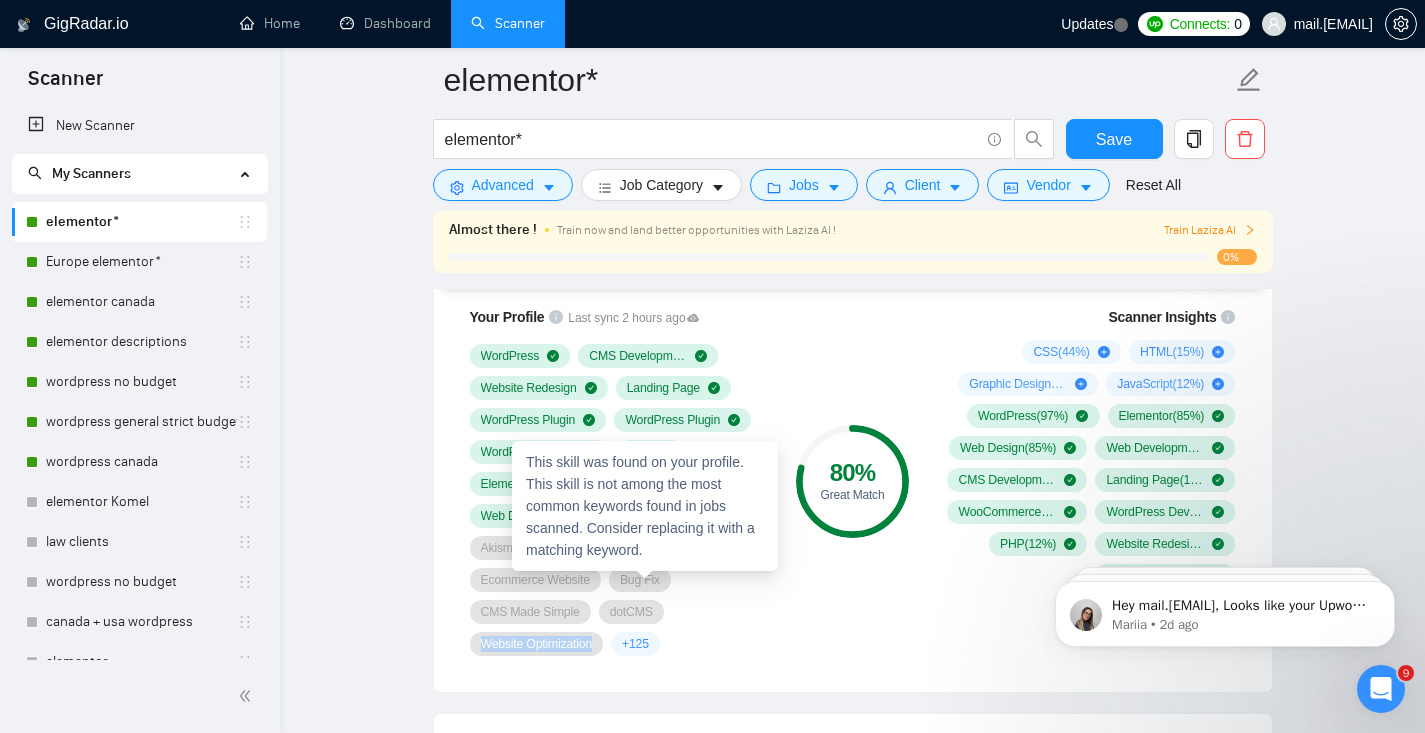 click on "Bug Fix" at bounding box center (640, 580) 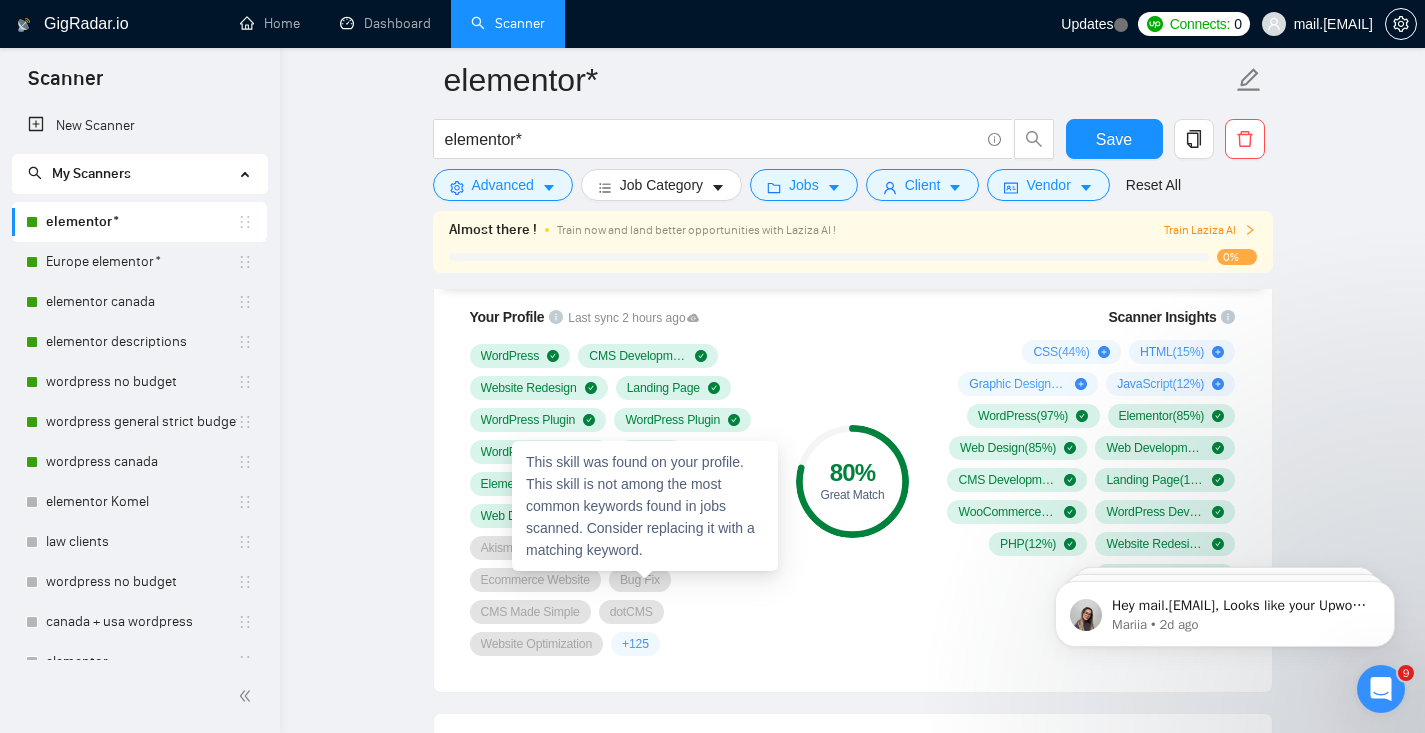 click on "Bug Fix" at bounding box center [640, 580] 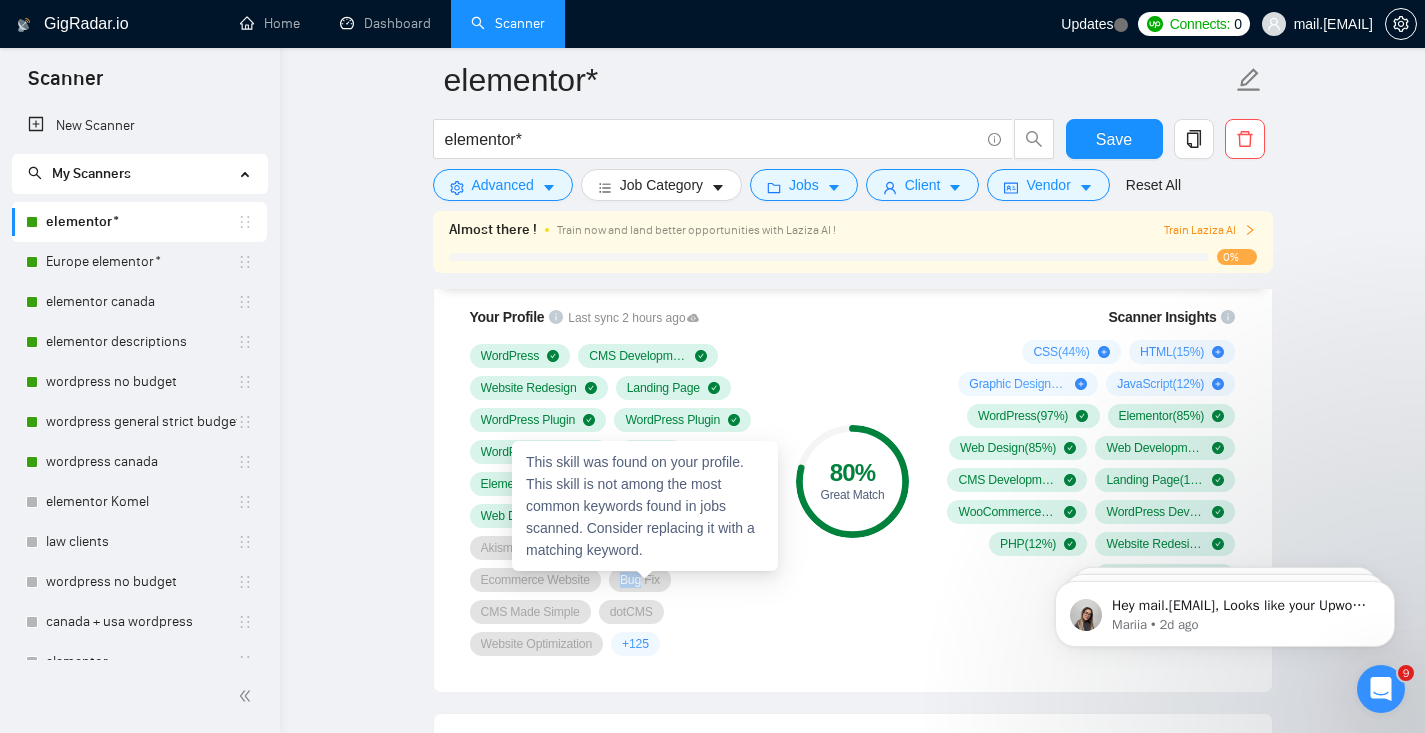 click on "Bug Fix" at bounding box center (640, 580) 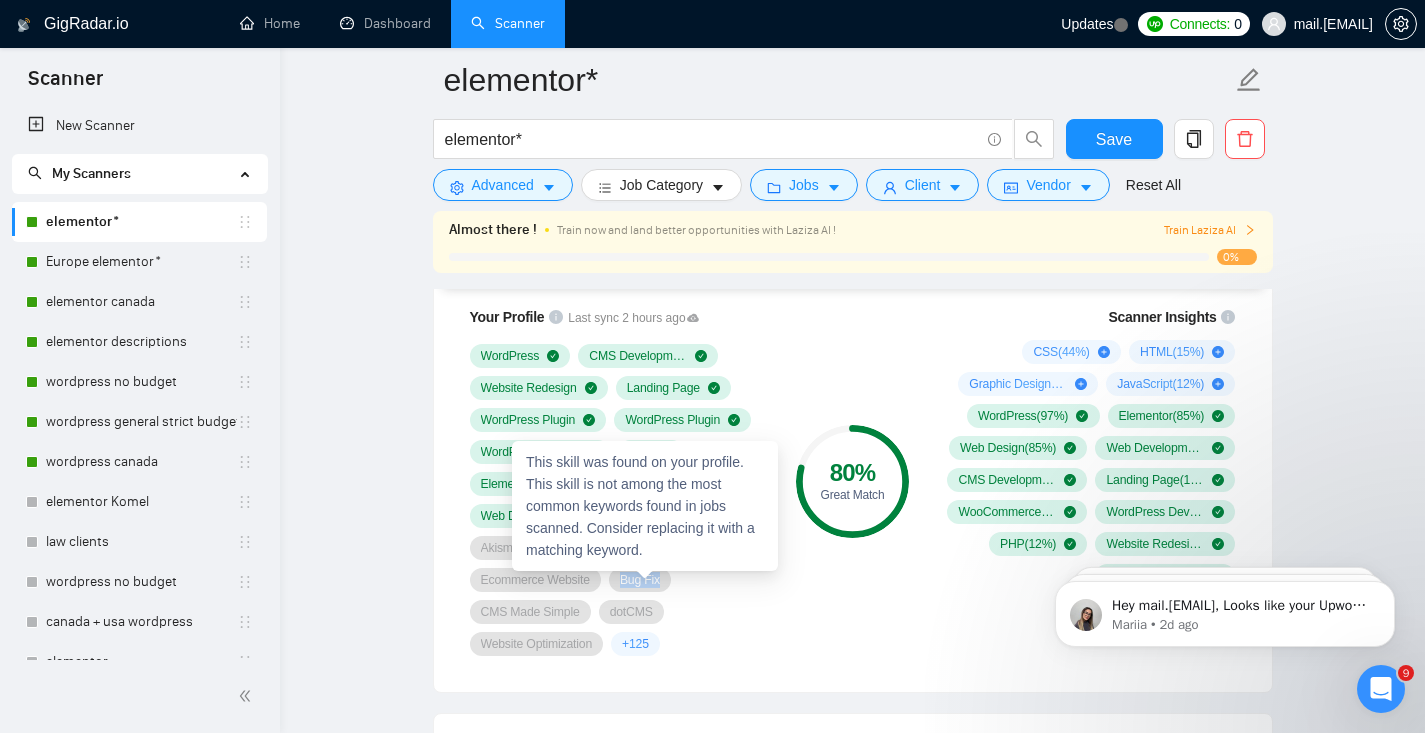 copy on "Bug Fix" 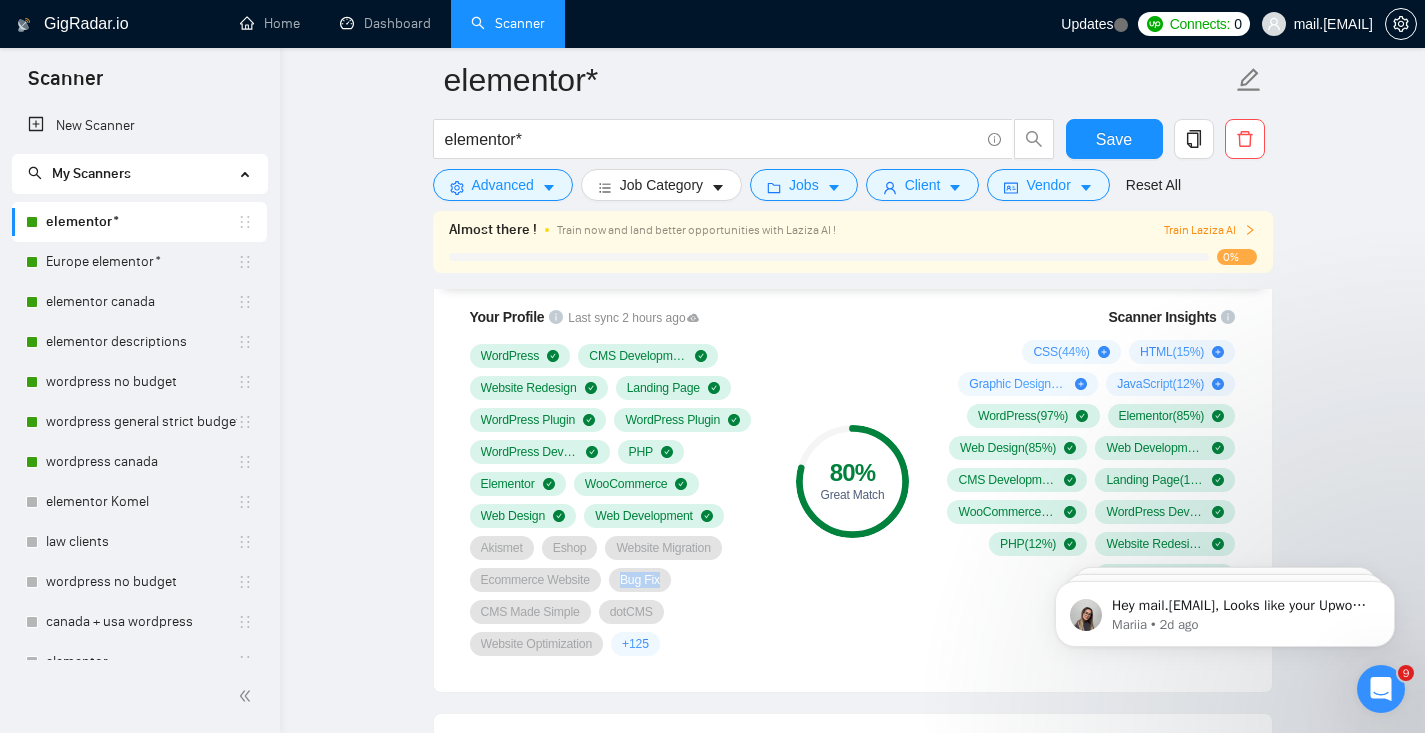 click on "Almost there ! Train now and land better opportunities with Laziza AI ! Train Laziza AI 0%" at bounding box center (853, 242) 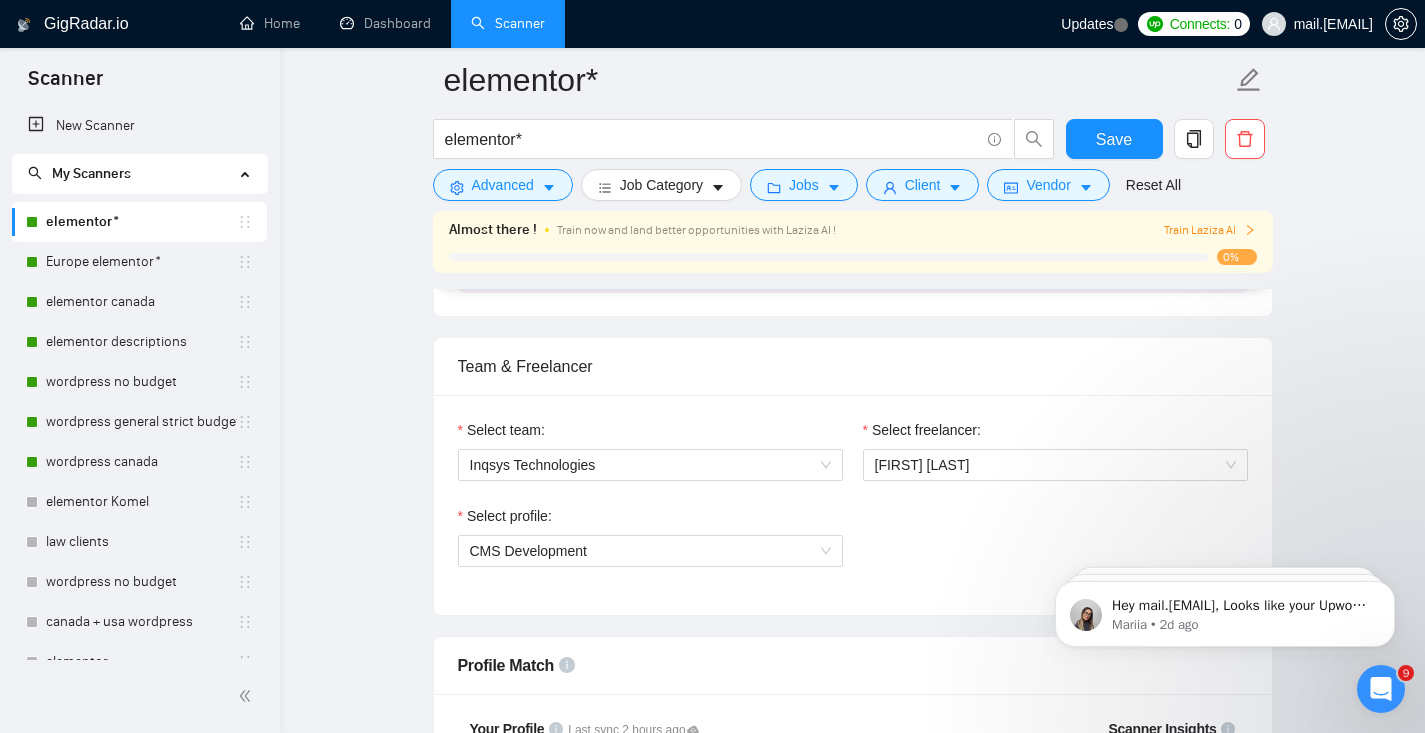 scroll, scrollTop: 957, scrollLeft: 0, axis: vertical 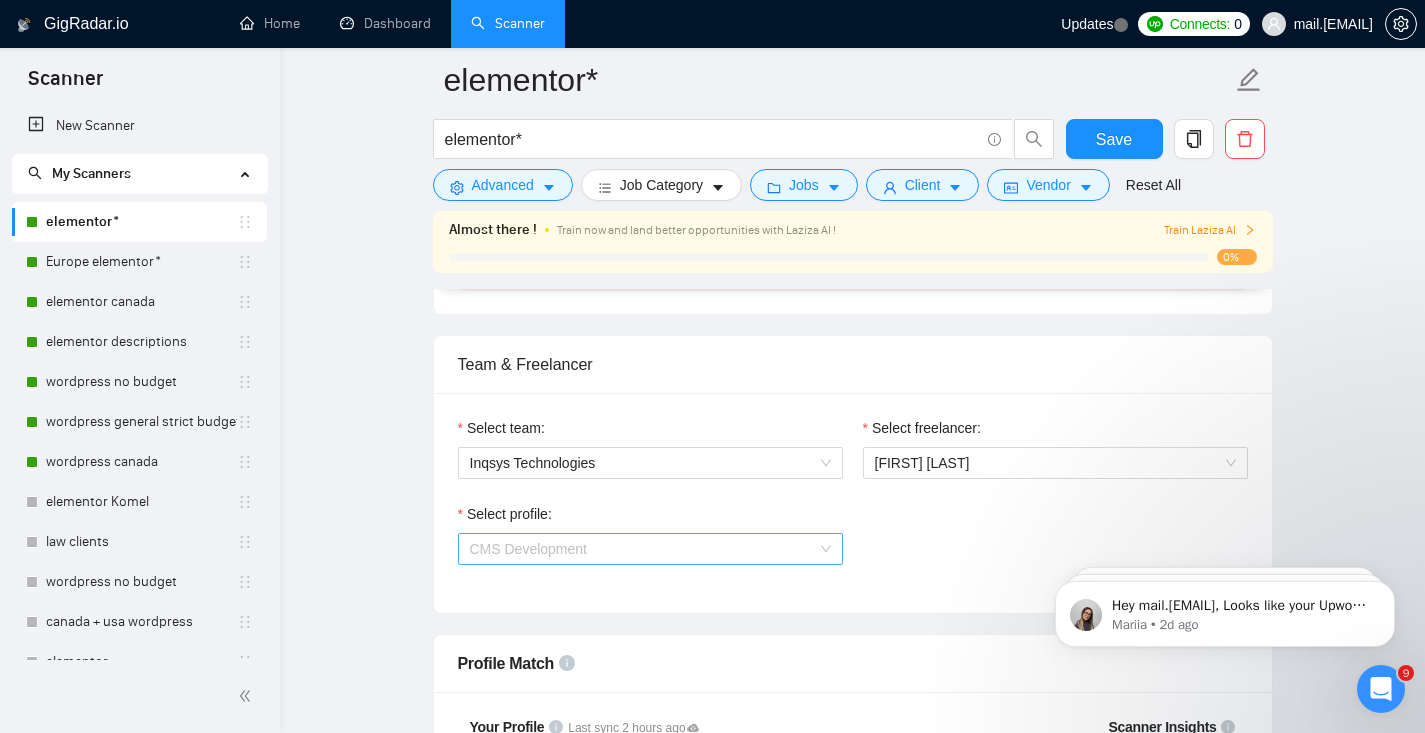 click on "CMS Development" at bounding box center [529, 549] 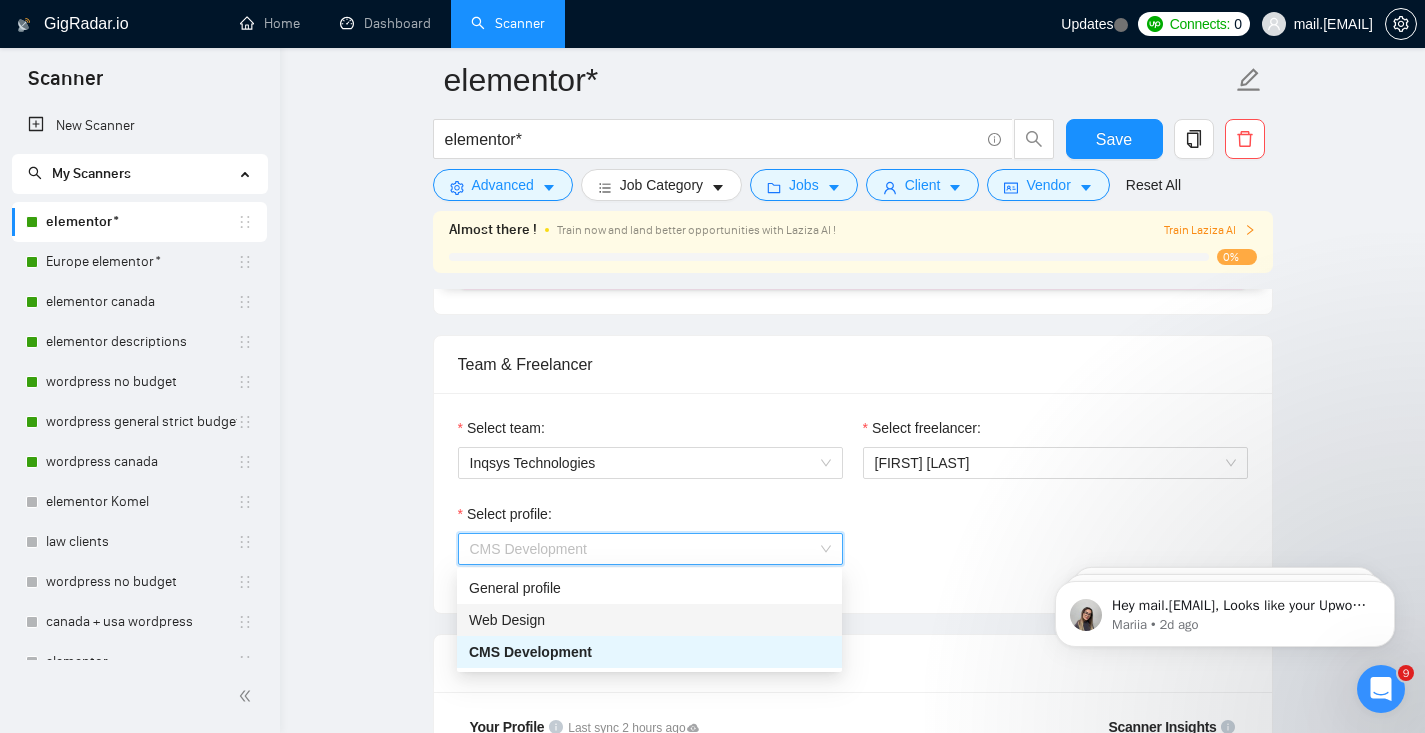 click on "Web Design" at bounding box center (649, 620) 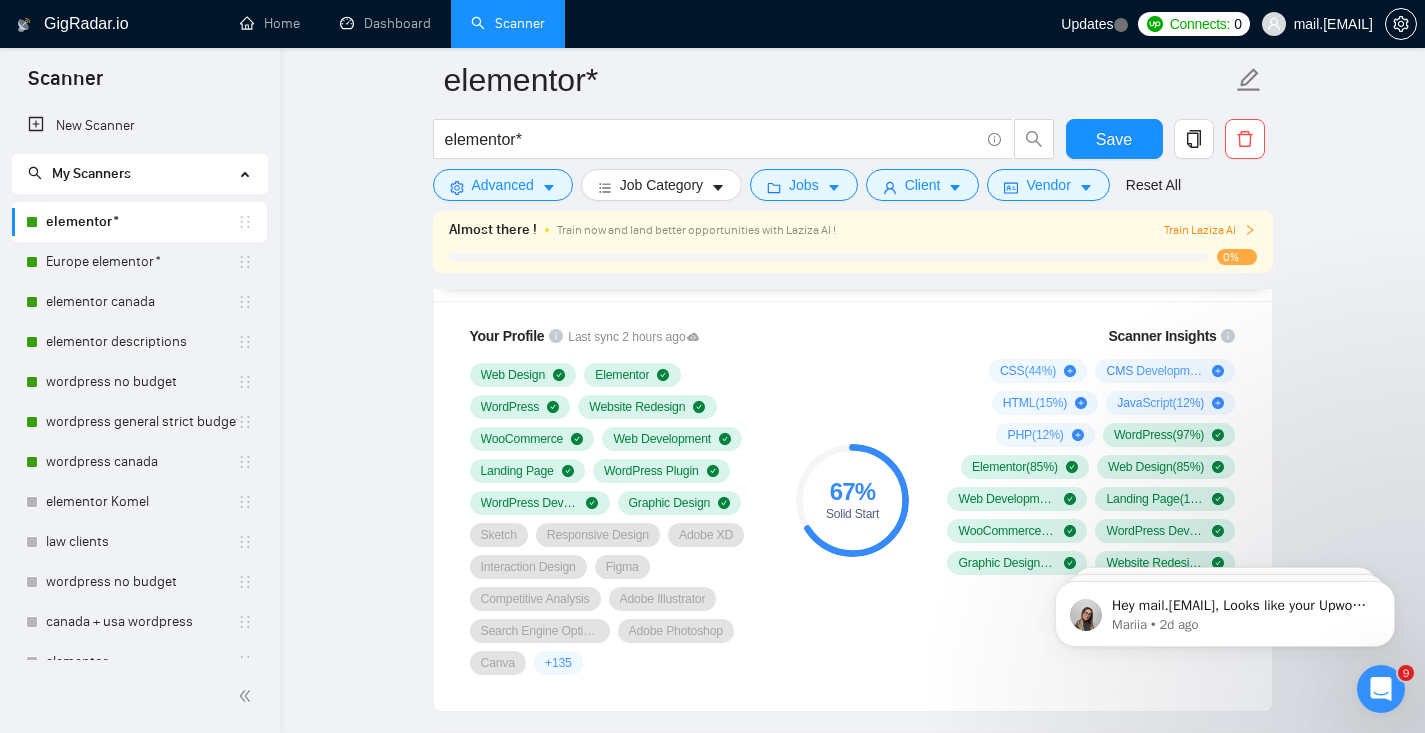 scroll, scrollTop: 1353, scrollLeft: 0, axis: vertical 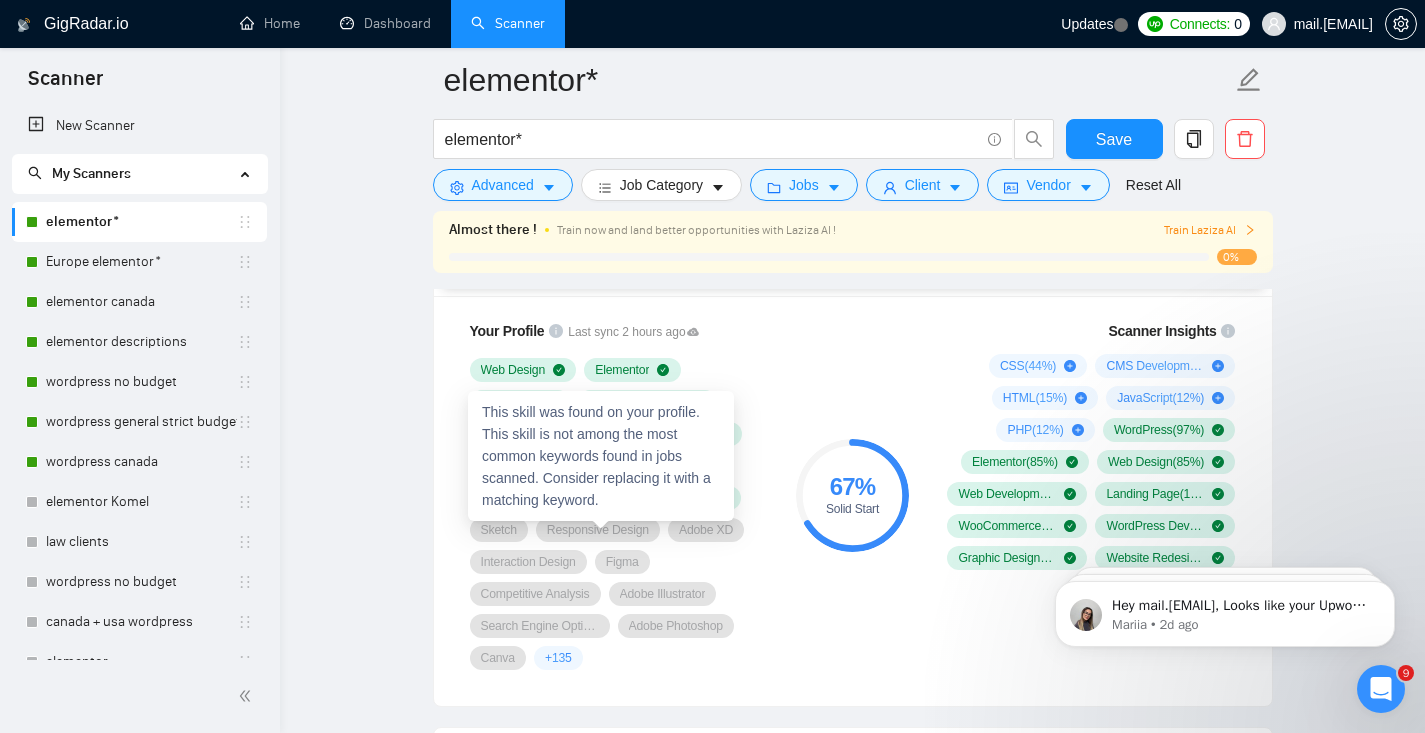 click on "Responsive Design" at bounding box center [598, 530] 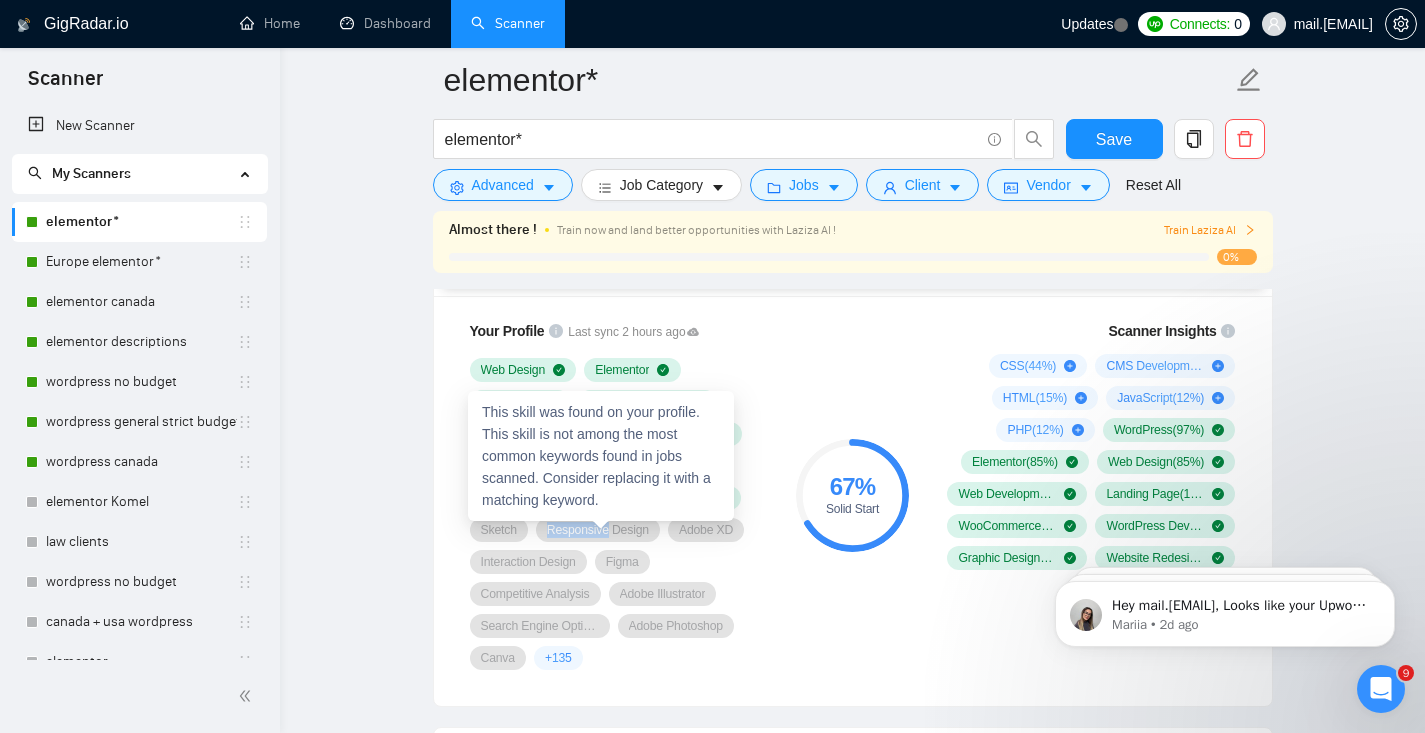 click on "Responsive Design" at bounding box center (598, 530) 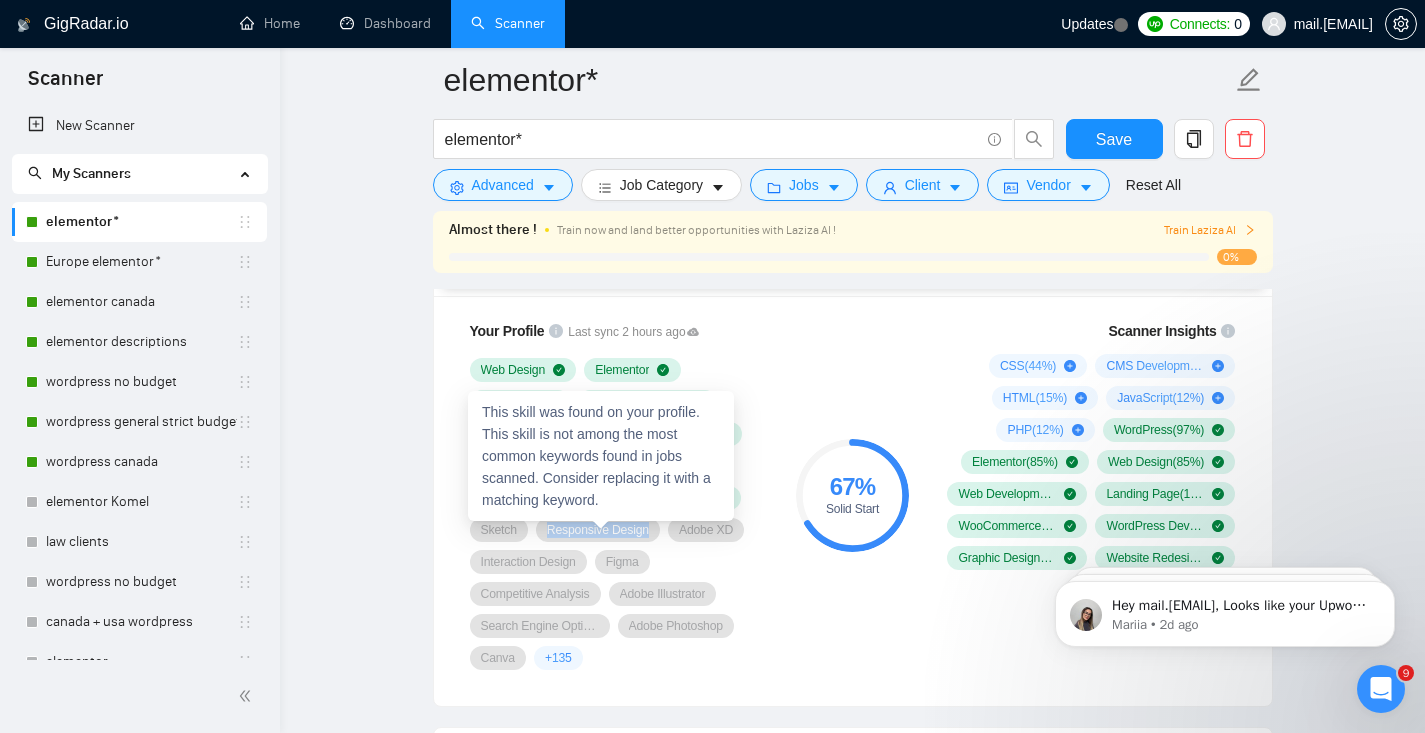 copy on "Responsive Design" 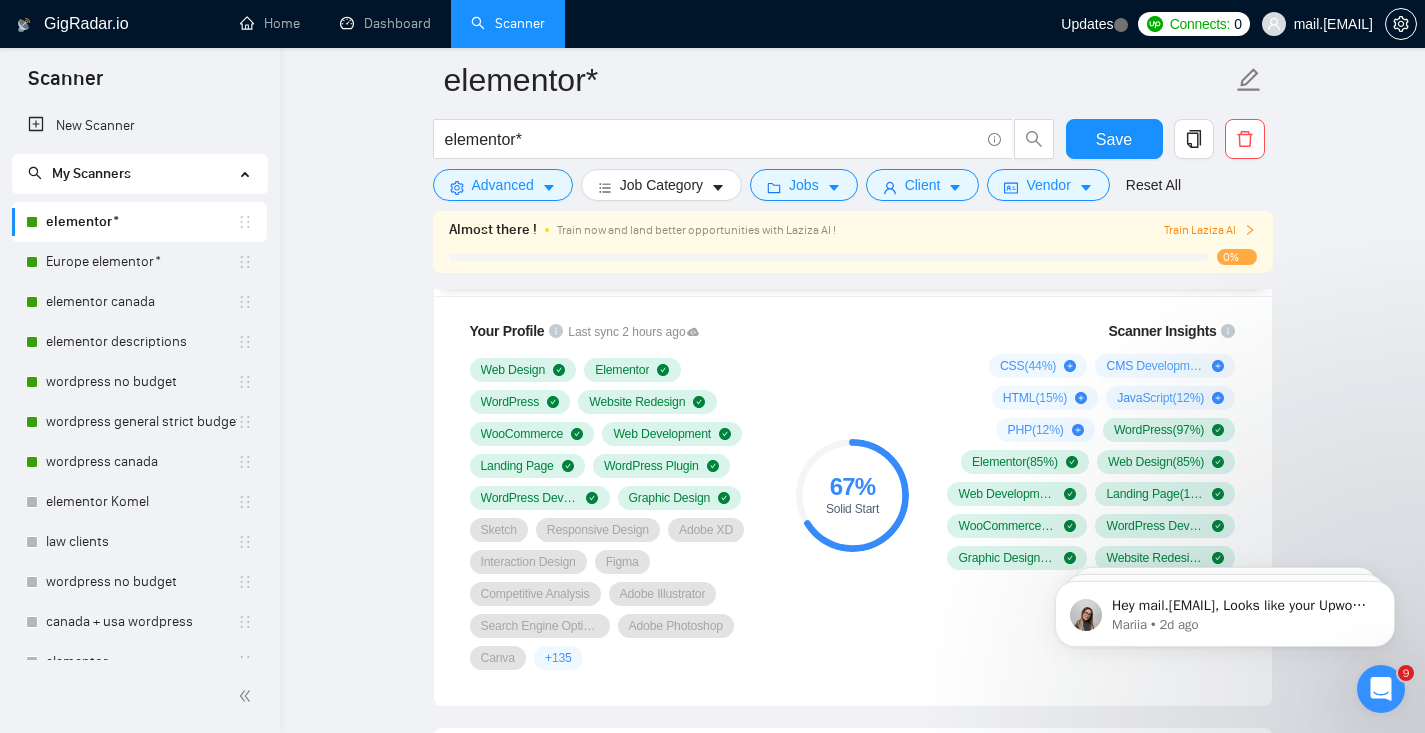 click on "+ 135" at bounding box center (558, 658) 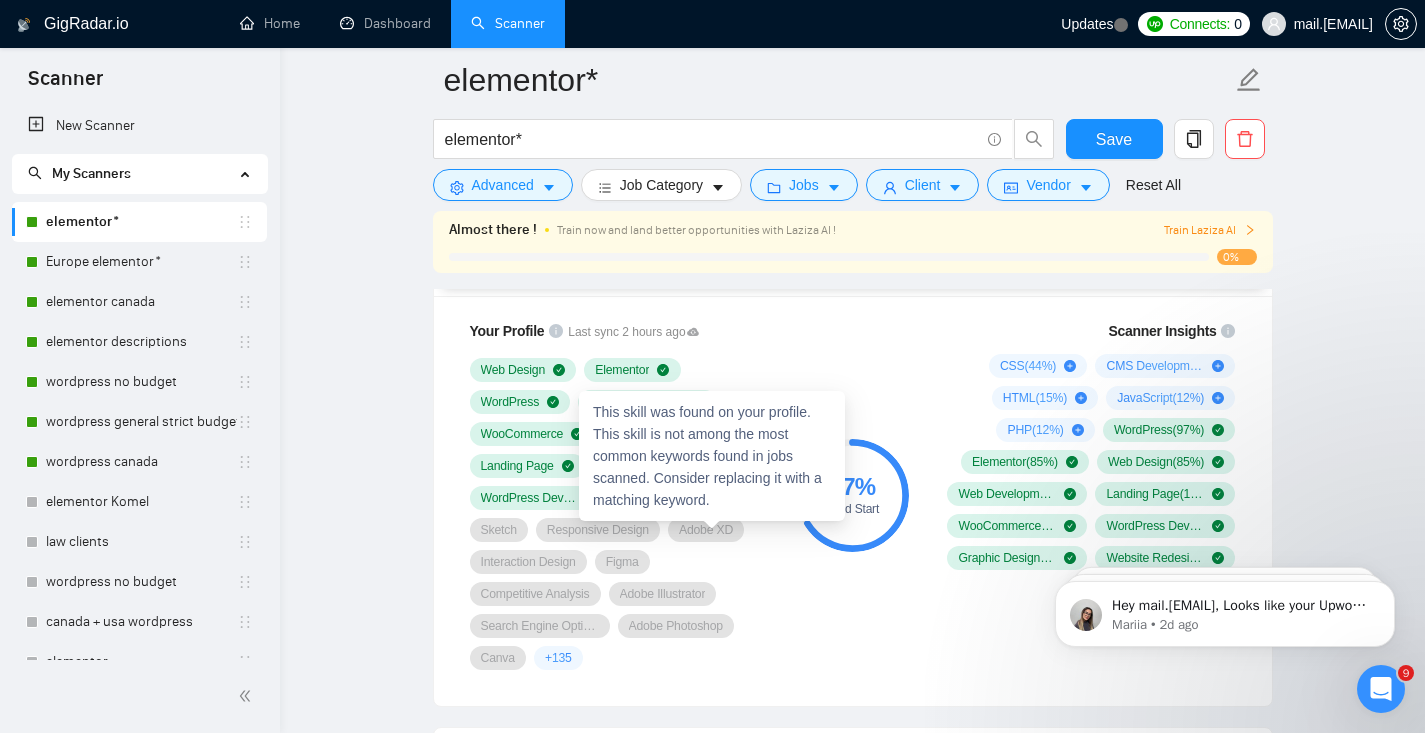 click on "Adobe XD" at bounding box center (706, 530) 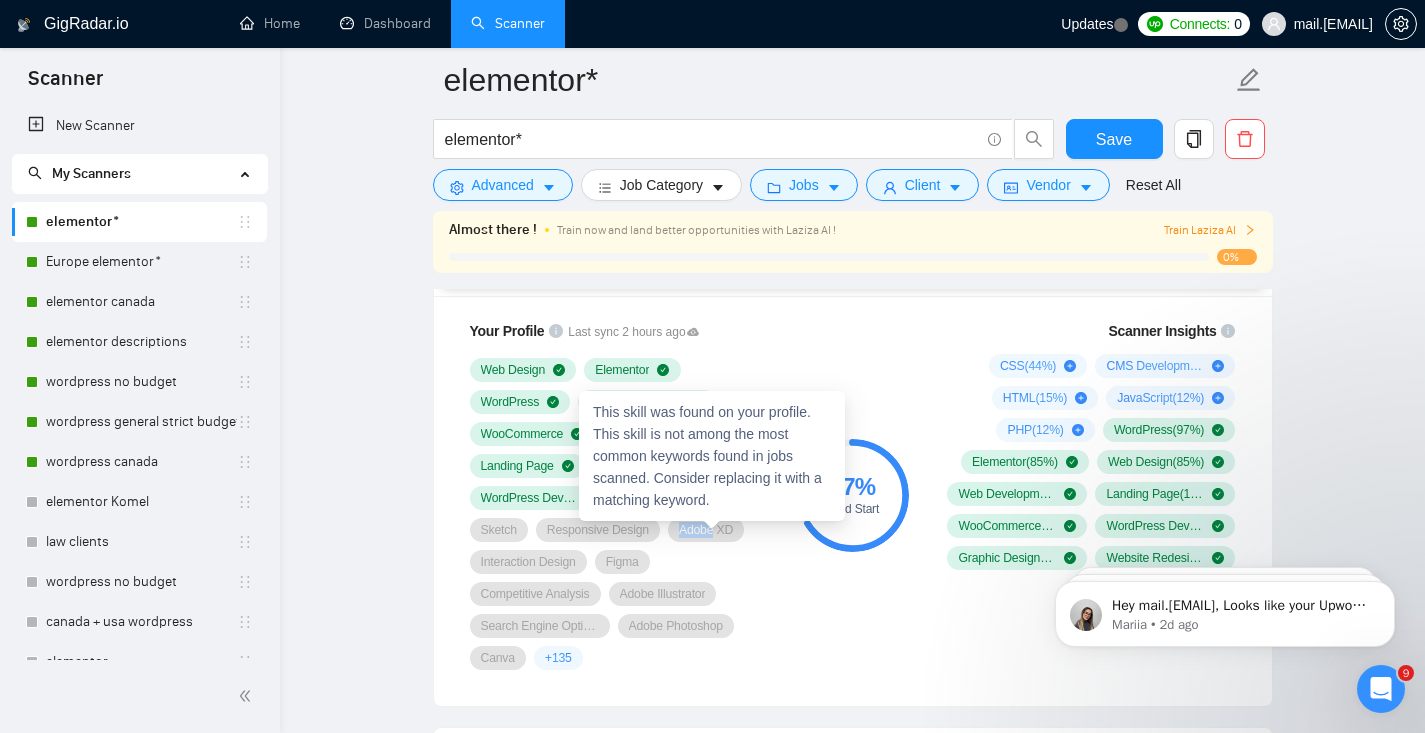 click on "Adobe XD" at bounding box center (706, 530) 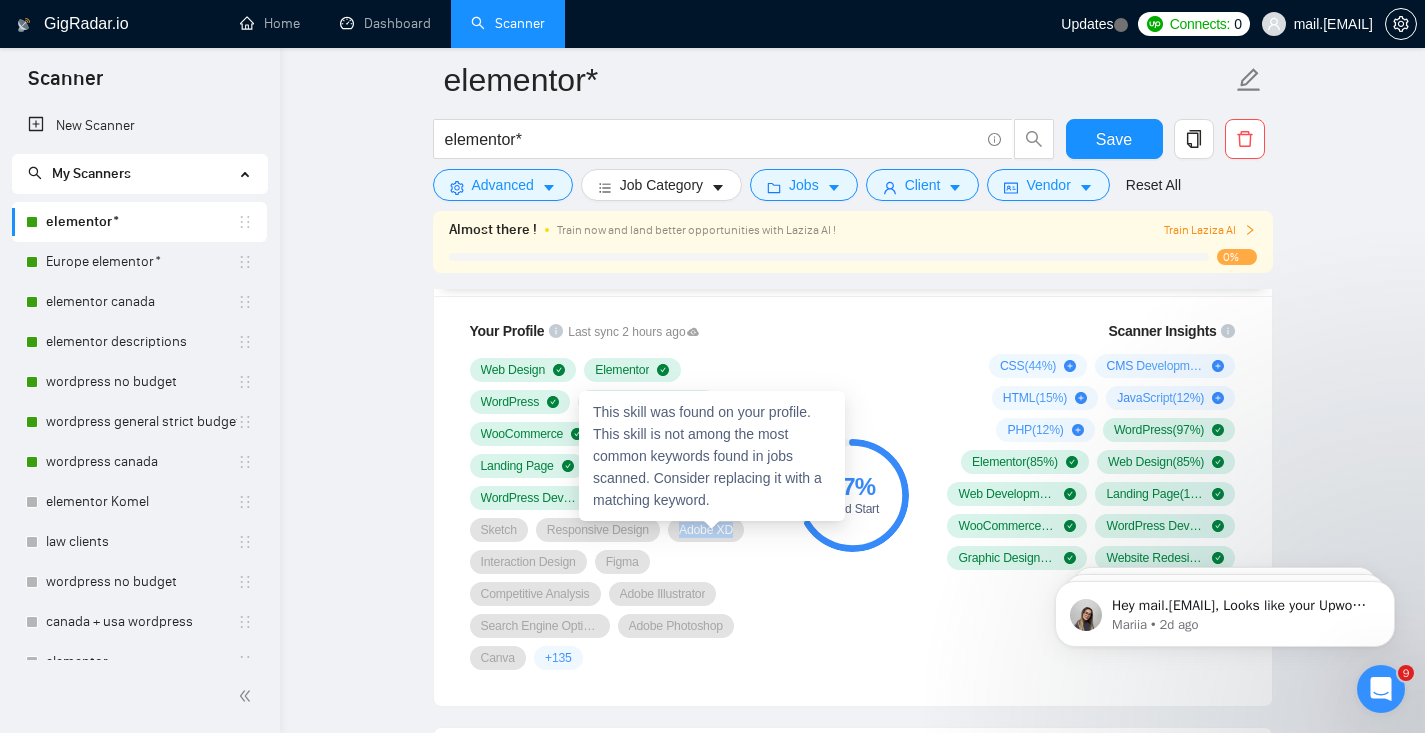 copy on "Adobe XD" 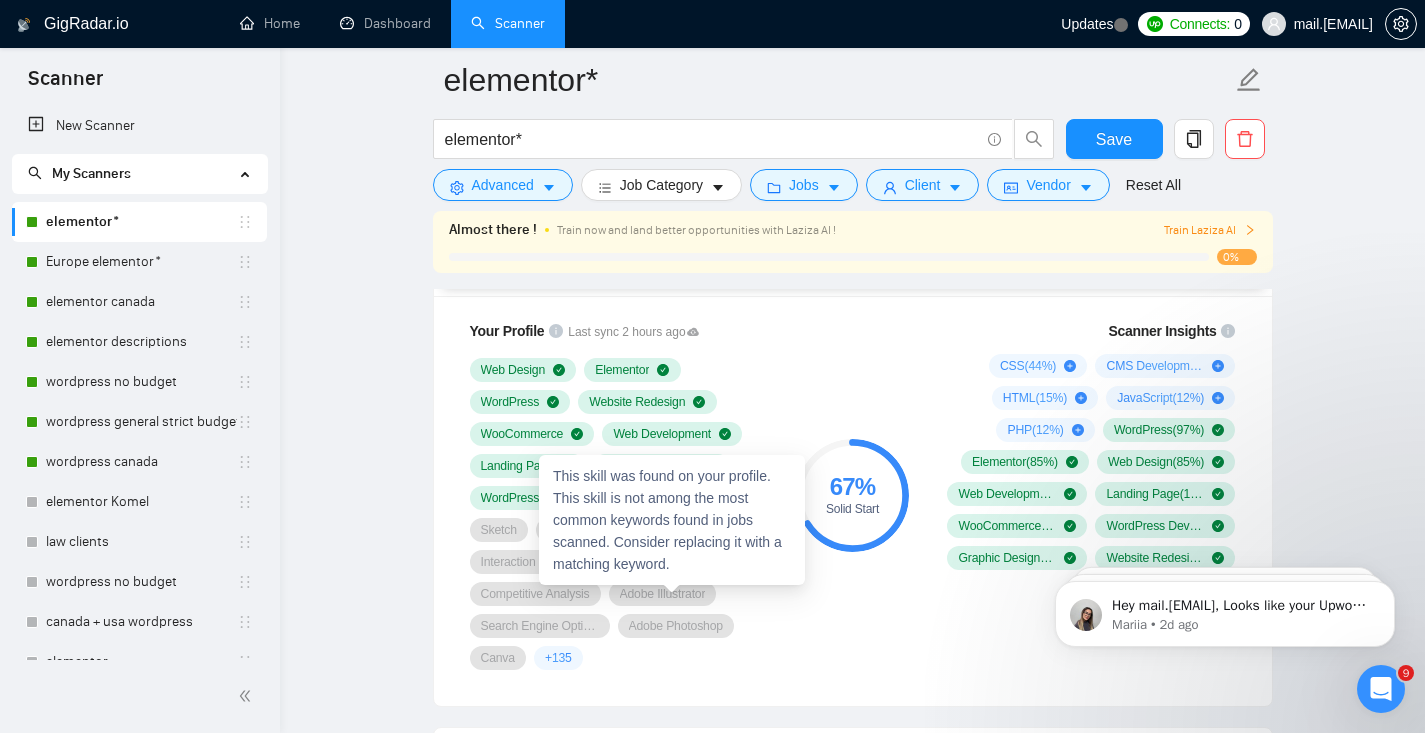 click on "Adobe Illustrator" at bounding box center [663, 594] 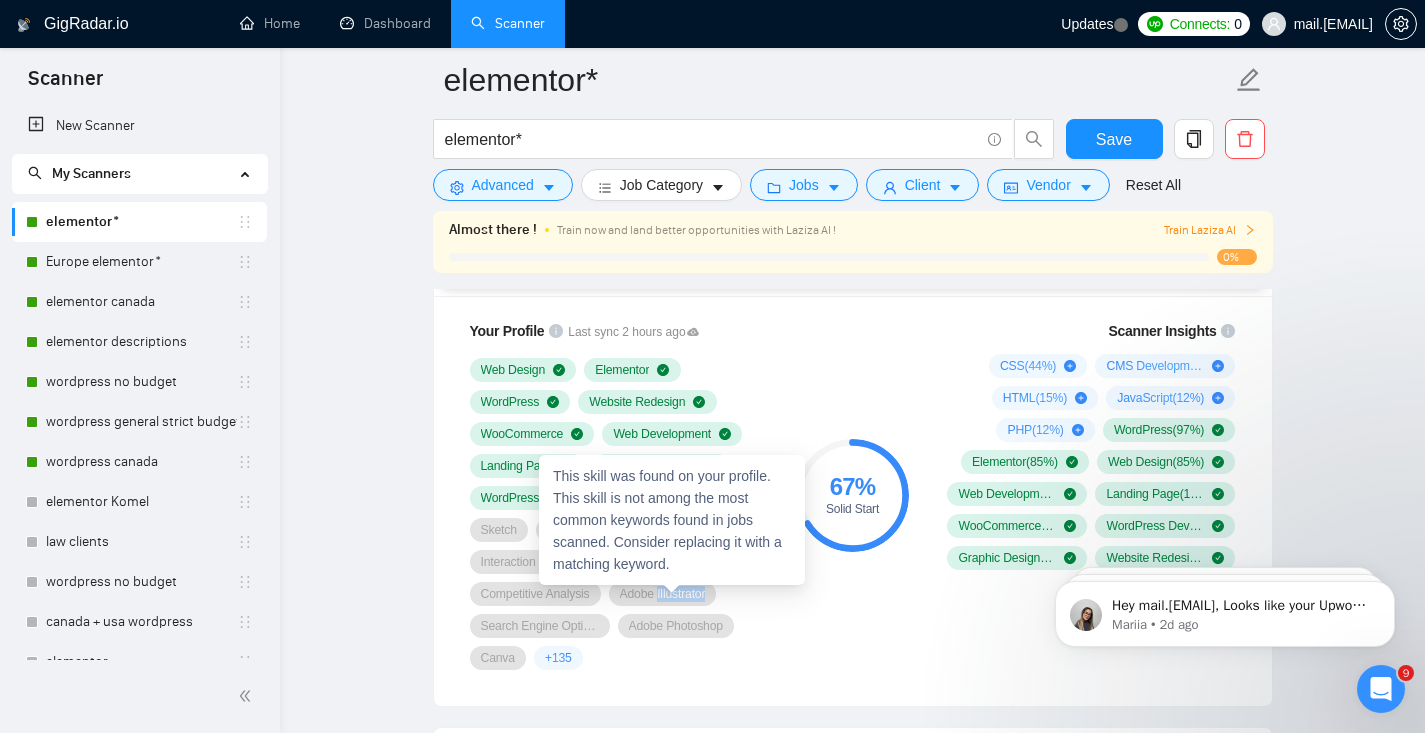 click on "Adobe Illustrator" at bounding box center (663, 594) 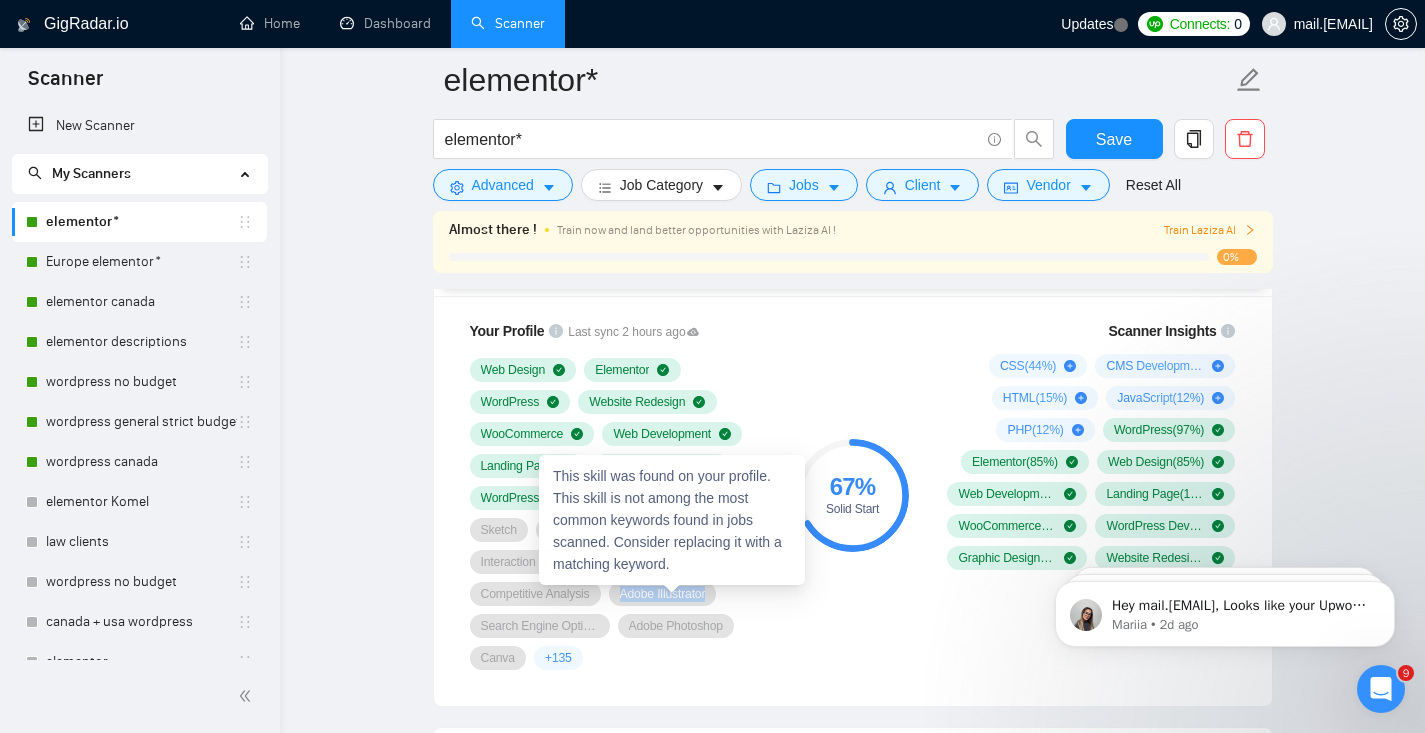 click on "Adobe Illustrator" at bounding box center (663, 594) 